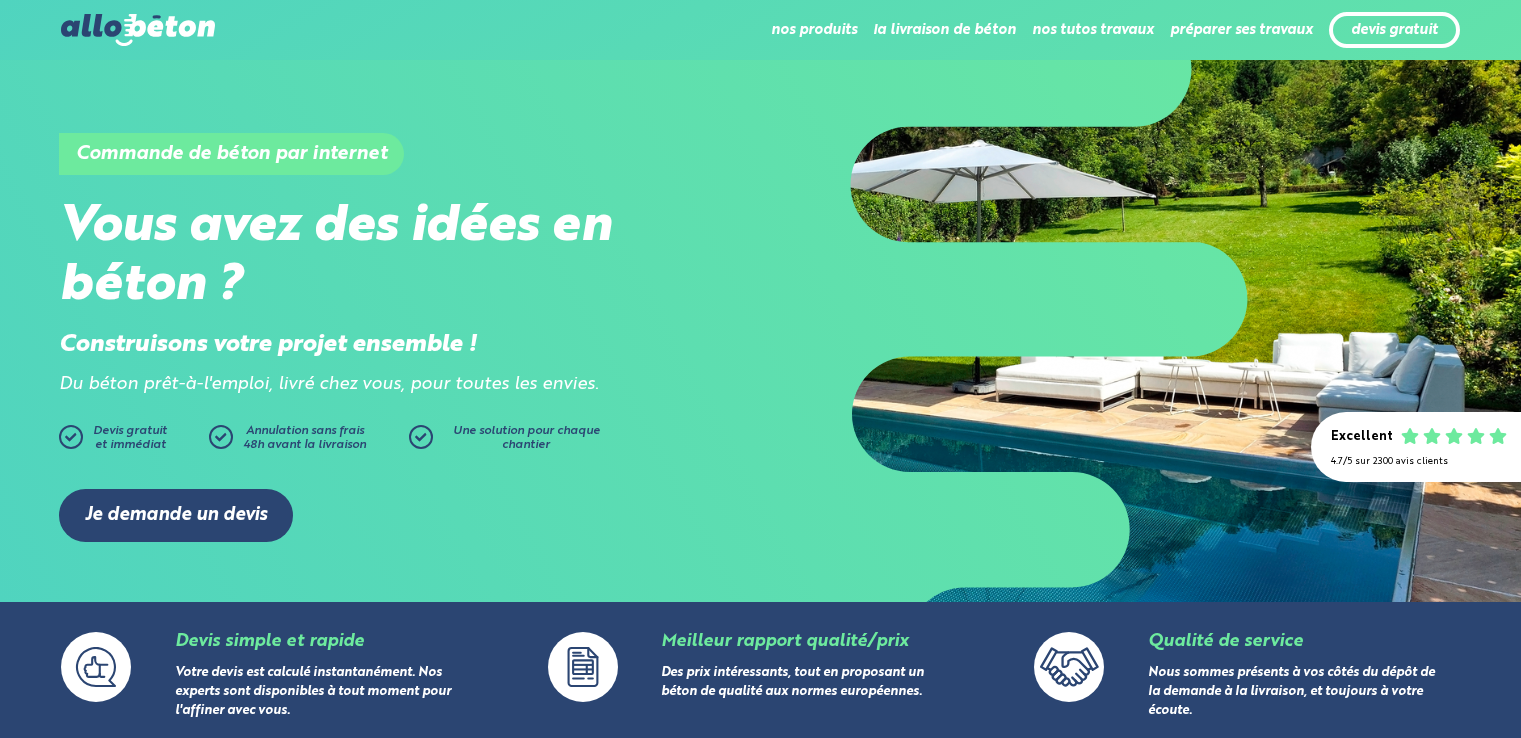 scroll, scrollTop: 357, scrollLeft: 0, axis: vertical 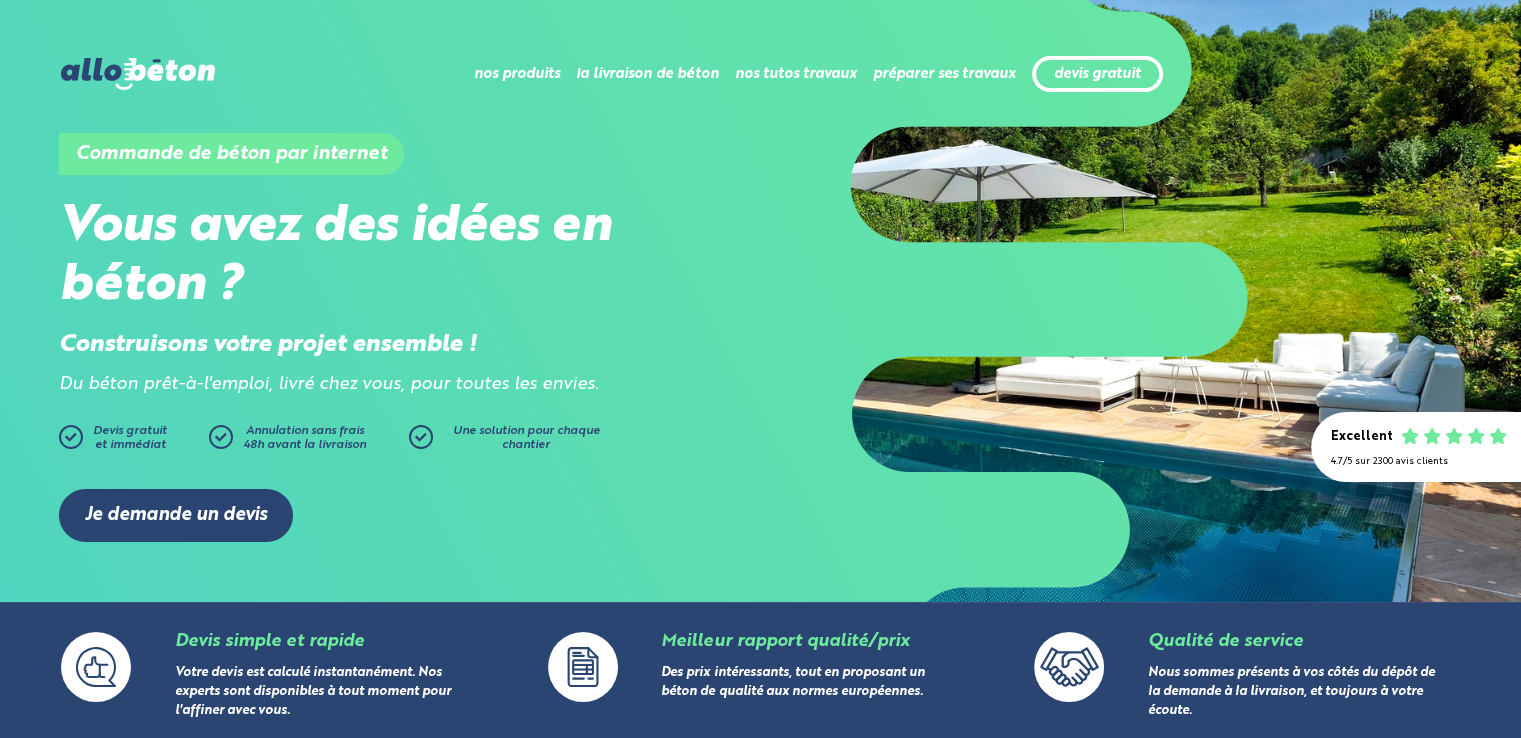 click on "devis gratuit" at bounding box center [1097, 74] 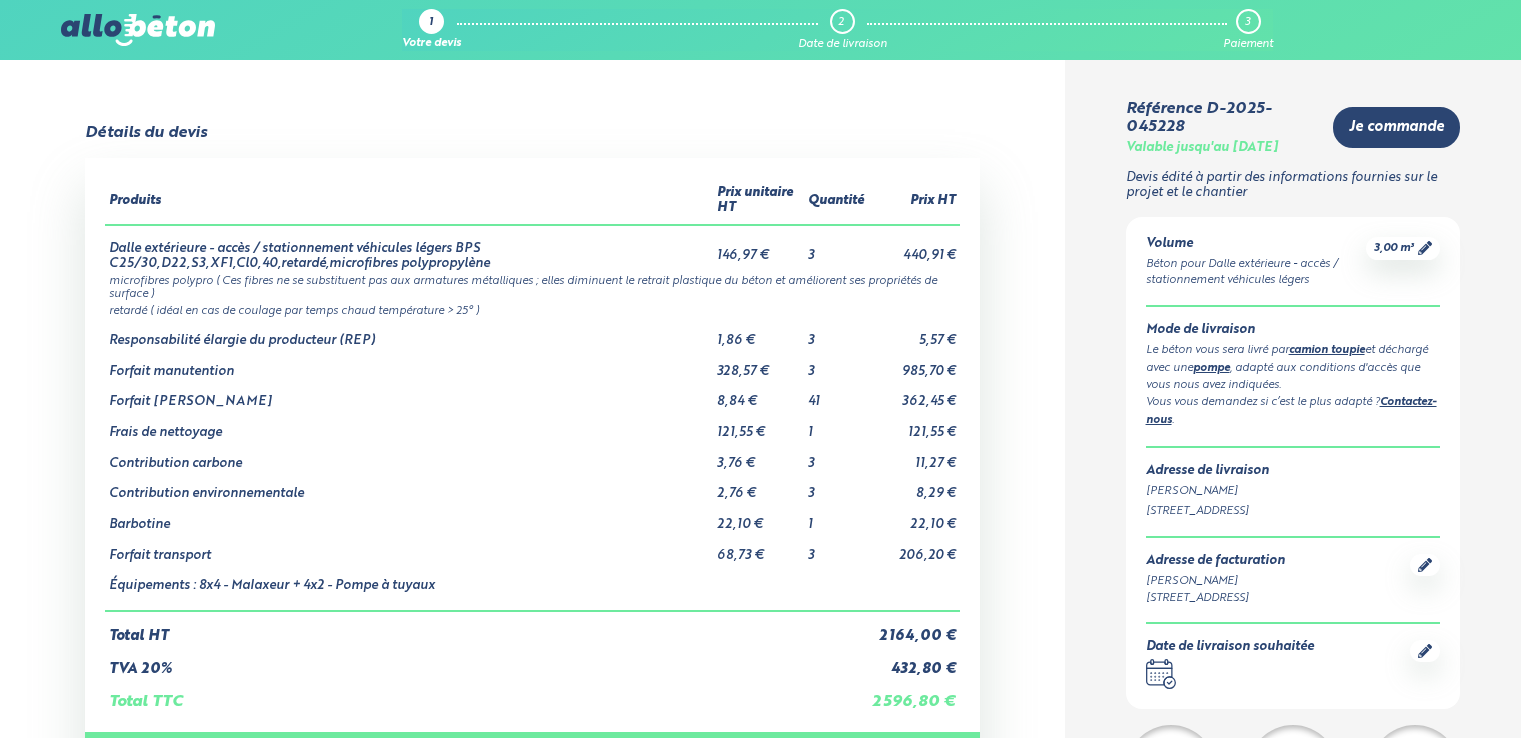 scroll, scrollTop: 0, scrollLeft: 0, axis: both 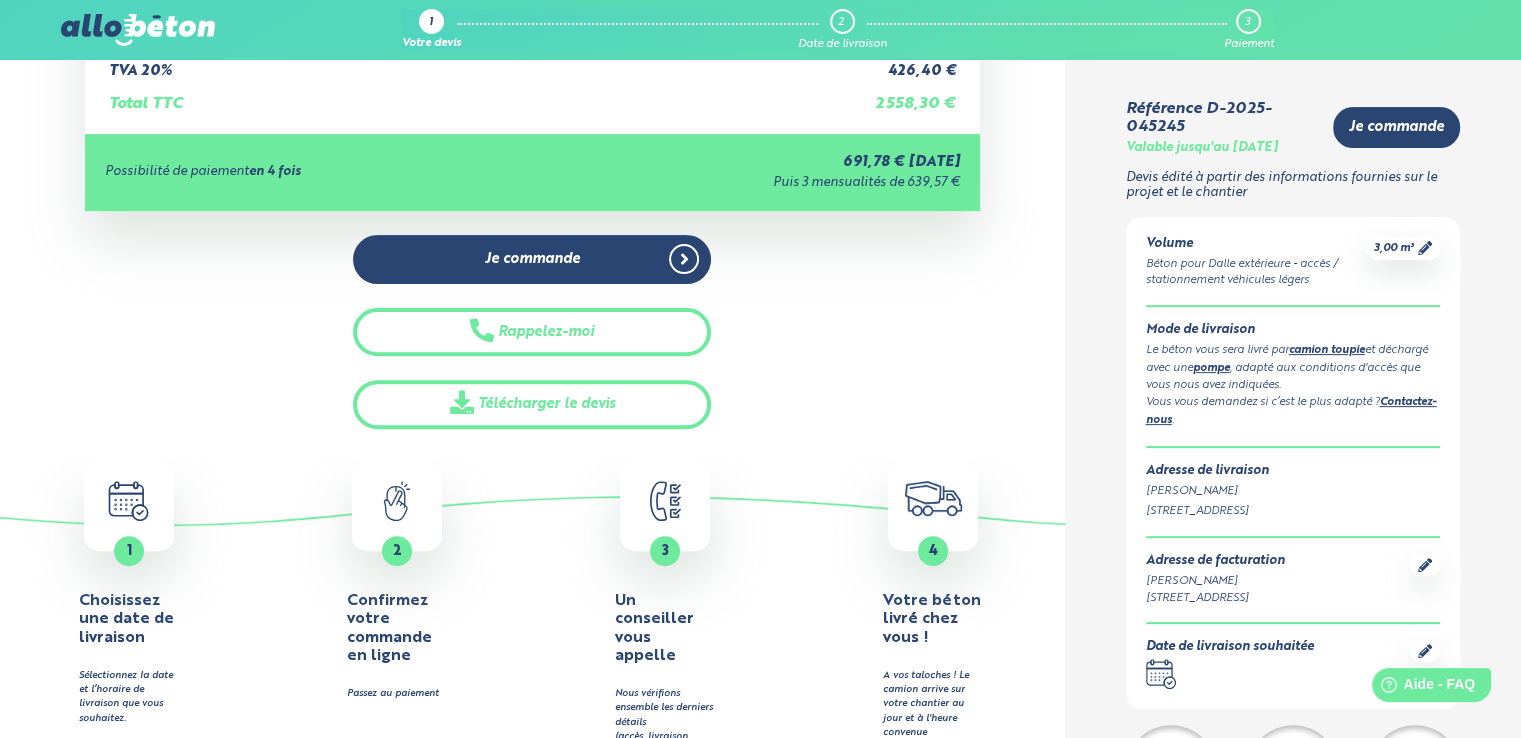 click on ".calendar-icon {
fill: none;
stroke: #2b4572;
stroke-linecap: round;
stroke-linejoin: round;
stroke-width: 3.5px;
}
1" at bounding box center (129, 506) 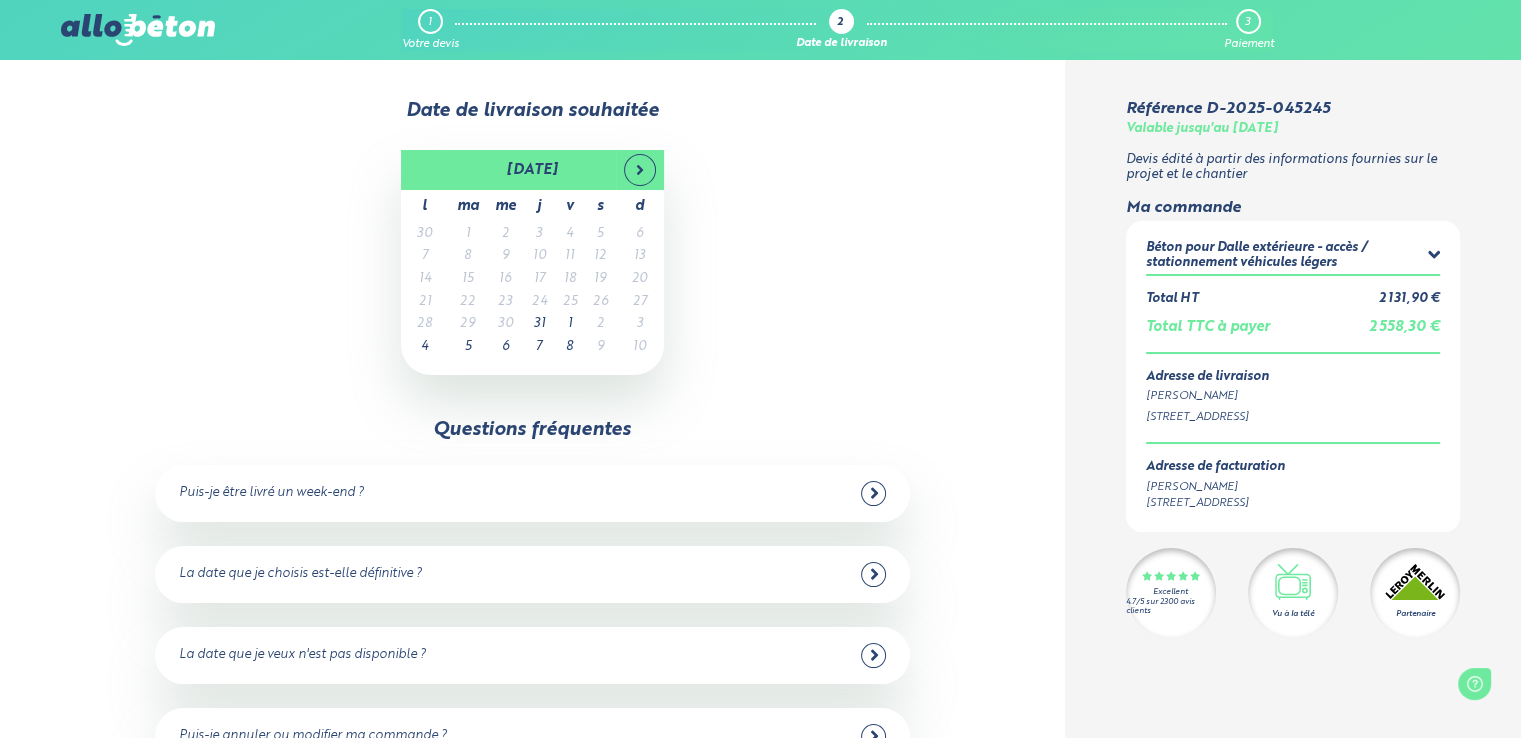 scroll, scrollTop: 0, scrollLeft: 0, axis: both 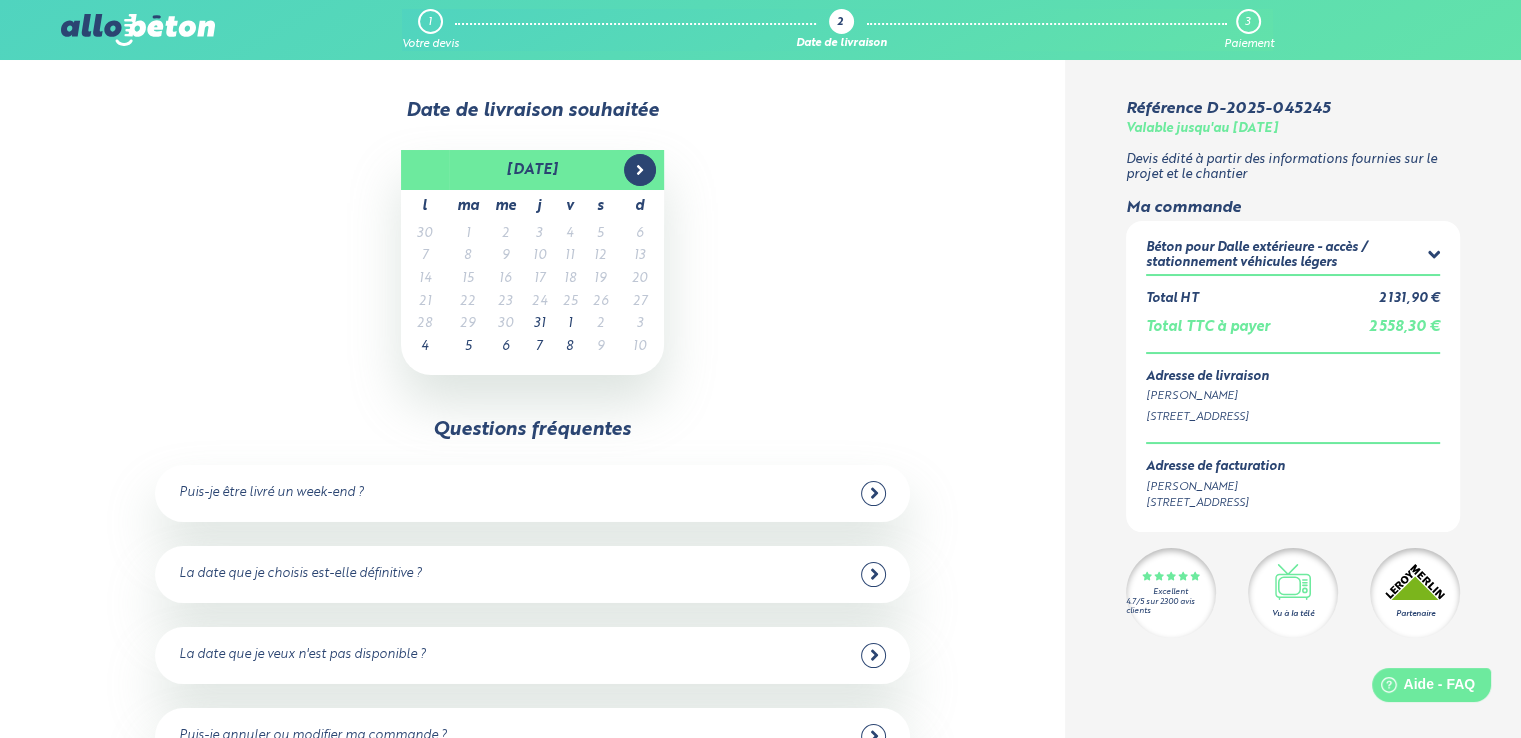 click 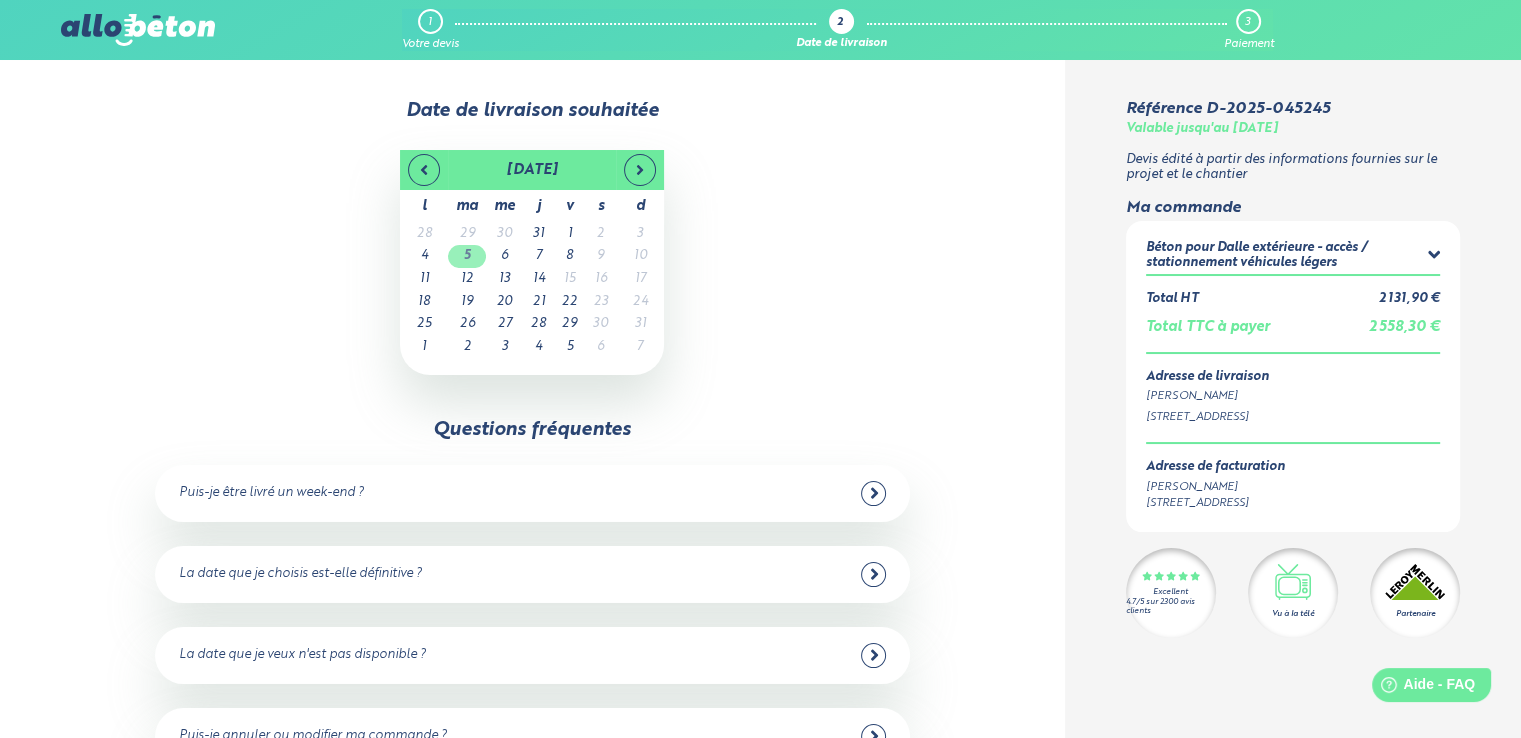 click on "5" at bounding box center (467, 256) 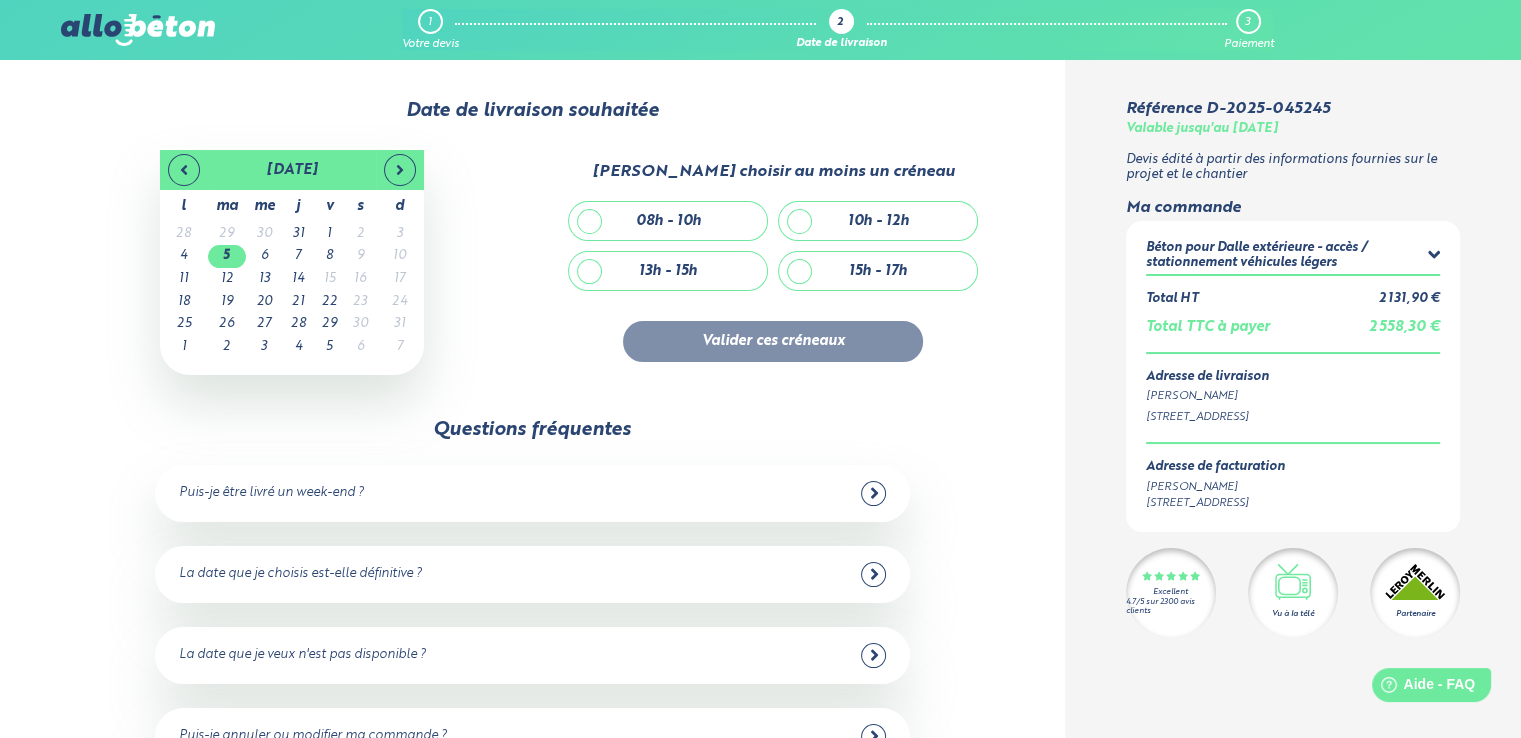 click on "08h - 10h" at bounding box center [668, 221] 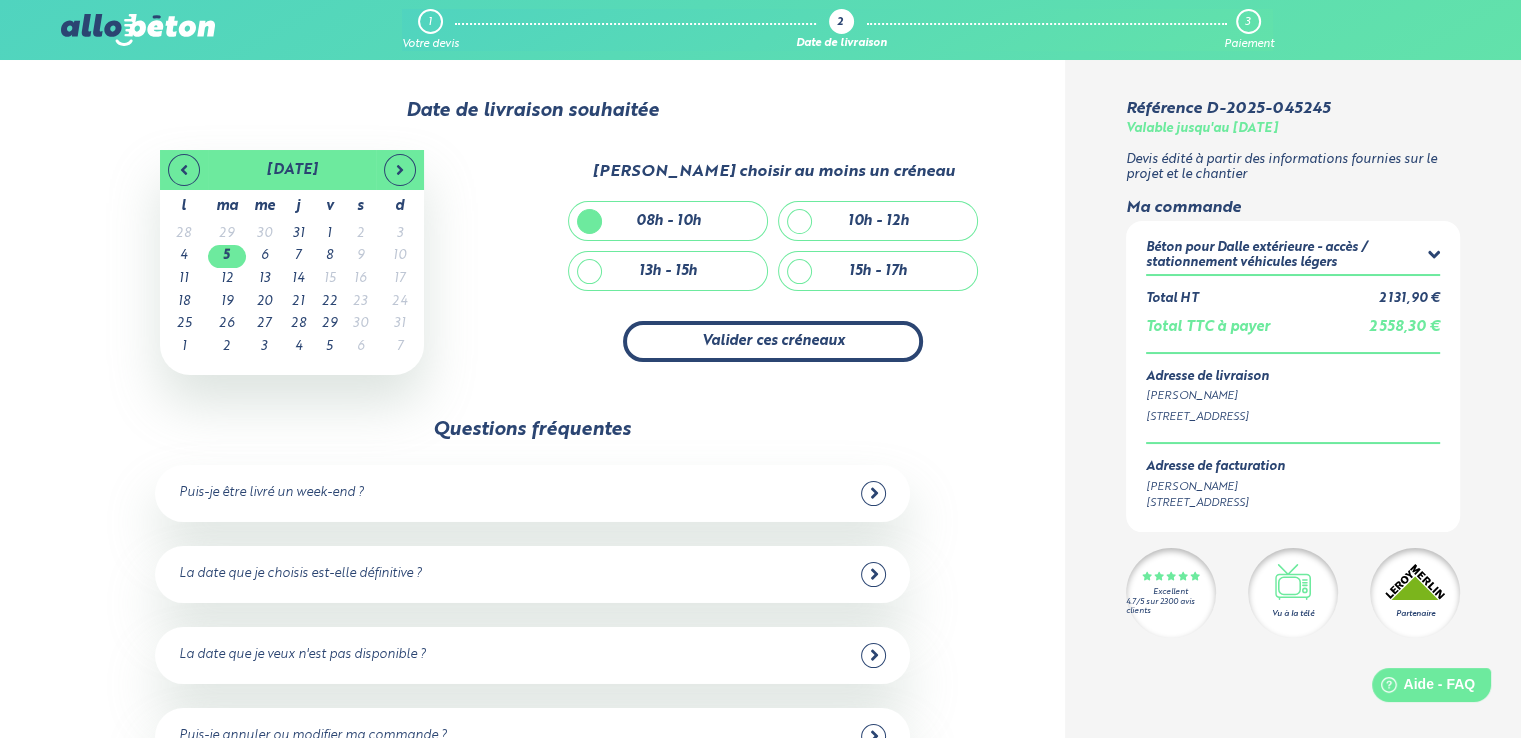 click on "Valider ces créneaux" at bounding box center (773, 341) 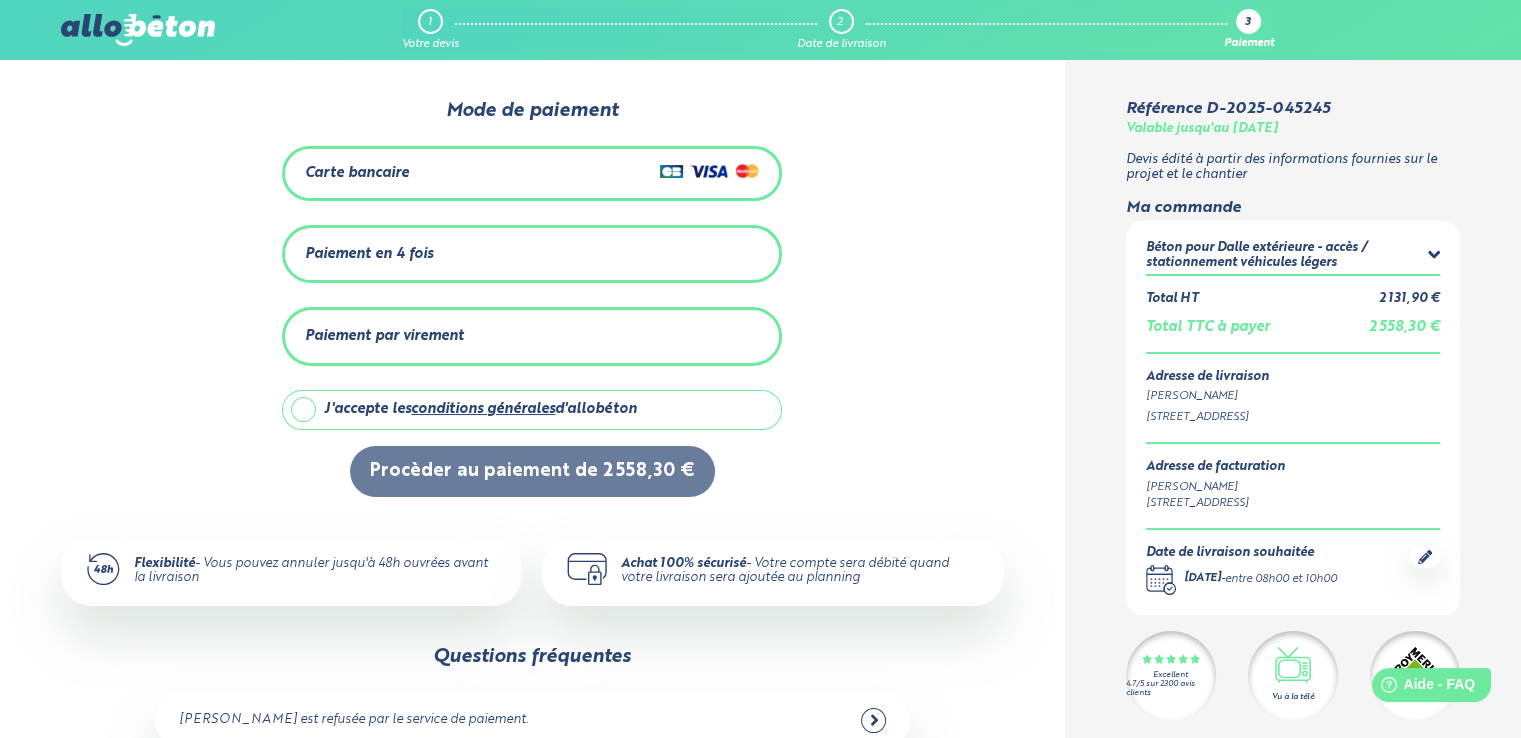scroll, scrollTop: 0, scrollLeft: 0, axis: both 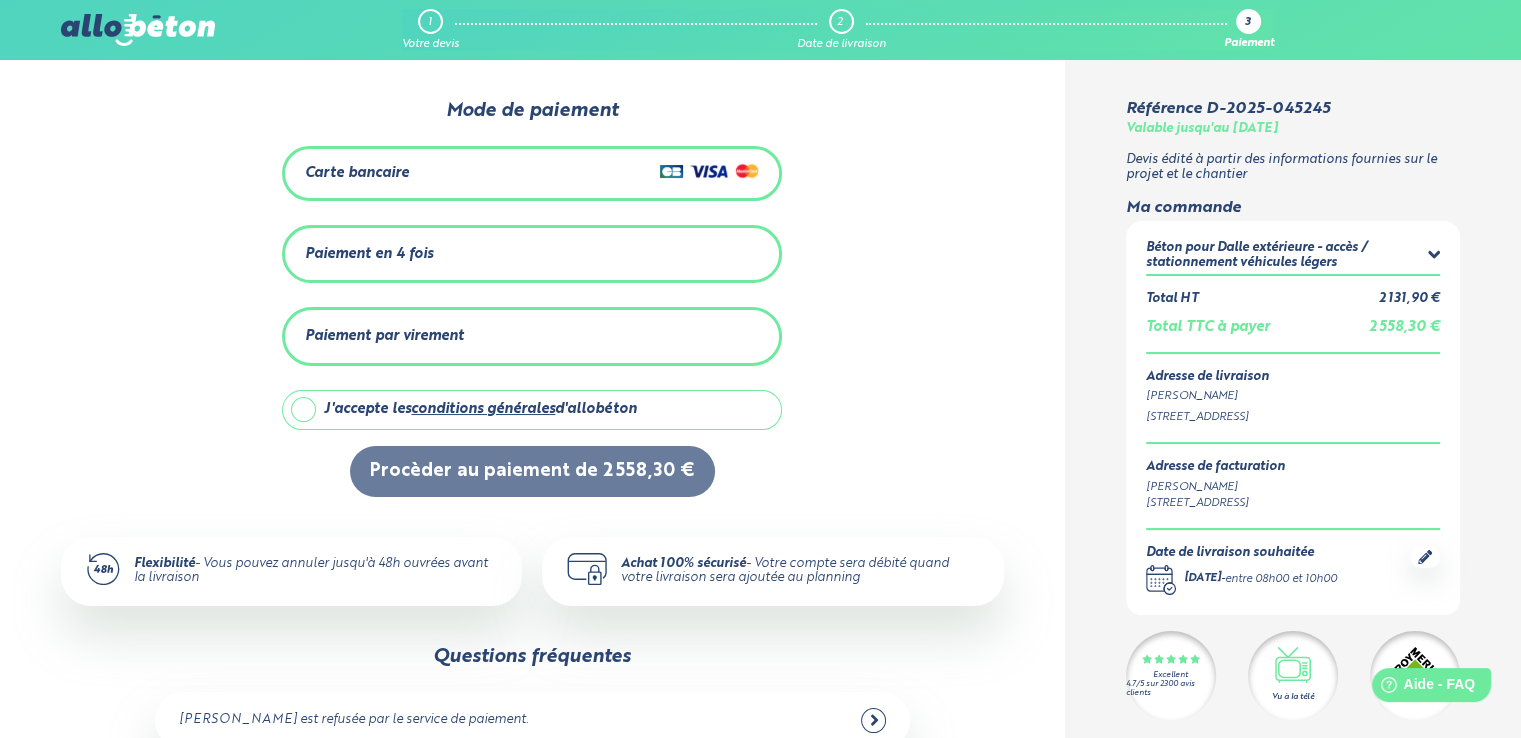 click on "Carte bancaire" at bounding box center [532, 173] 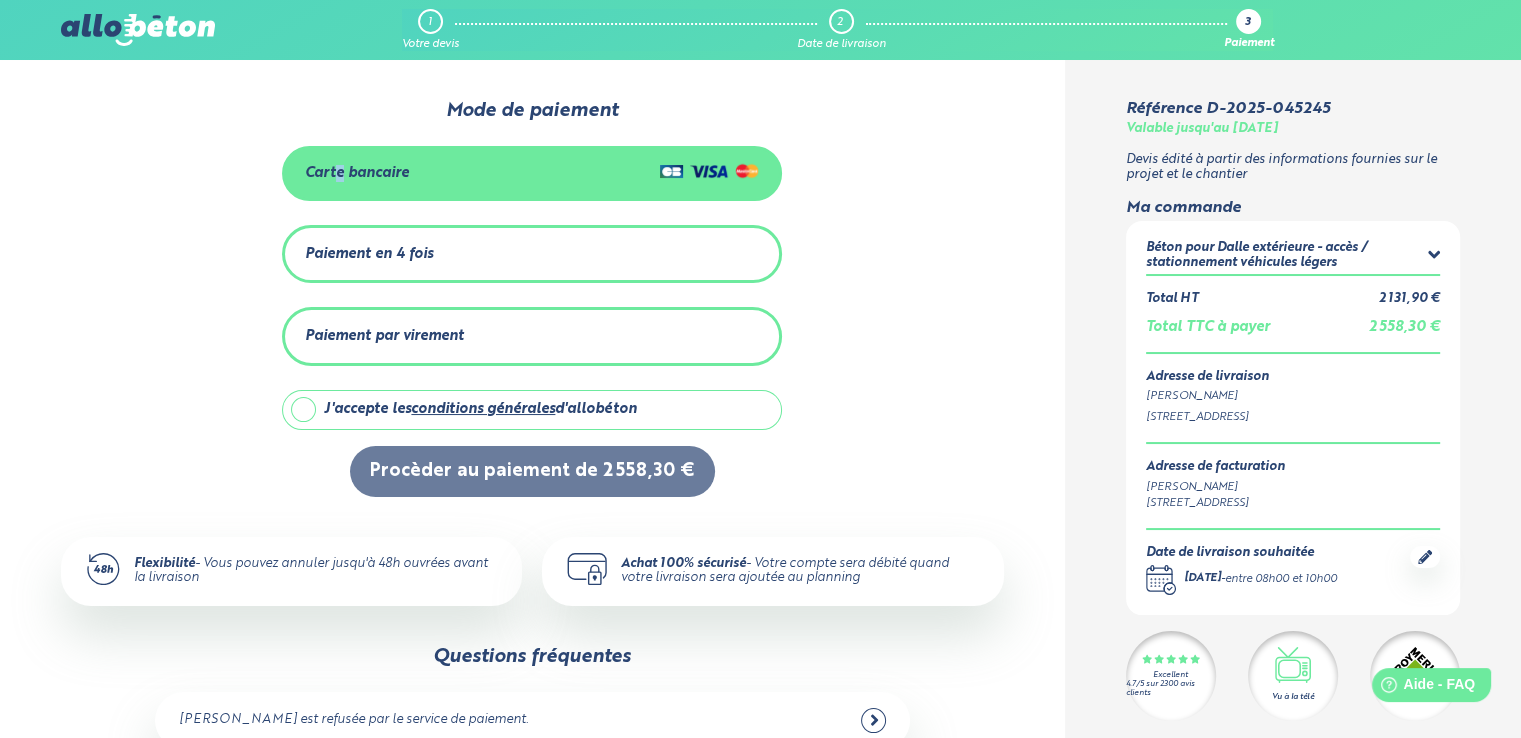click on "Carte bancaire" at bounding box center (357, 173) 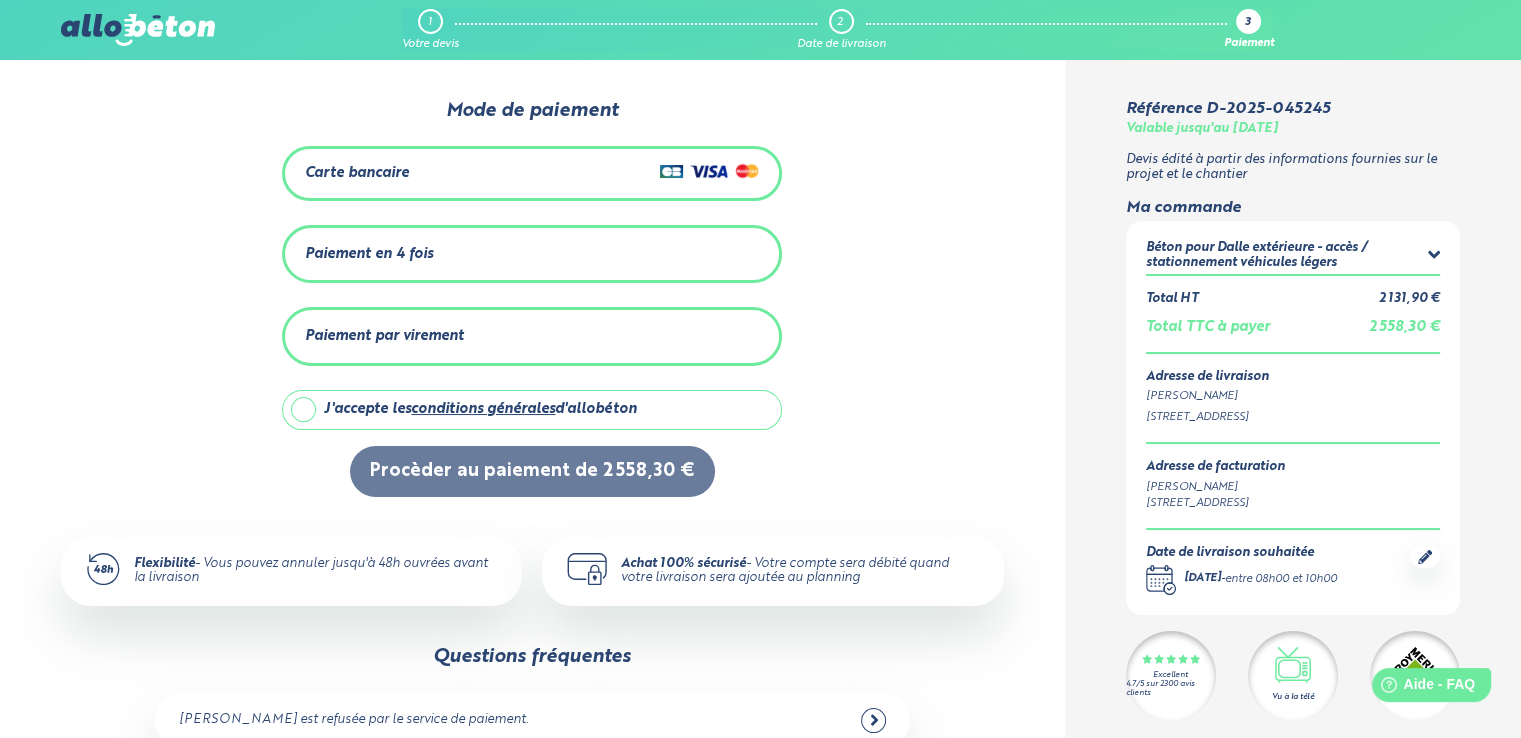click on "Carte bancaire" at bounding box center (532, 173) 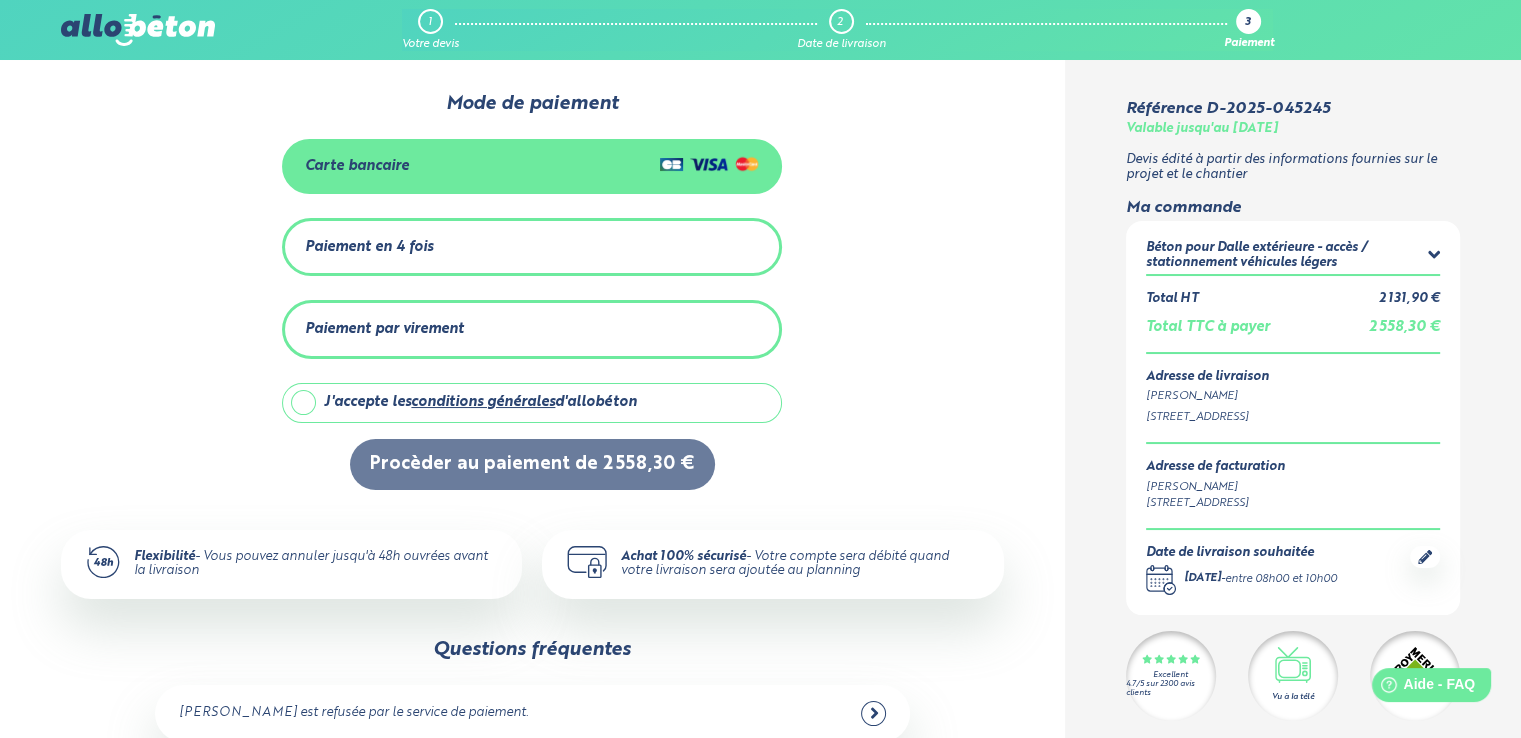 scroll, scrollTop: 0, scrollLeft: 0, axis: both 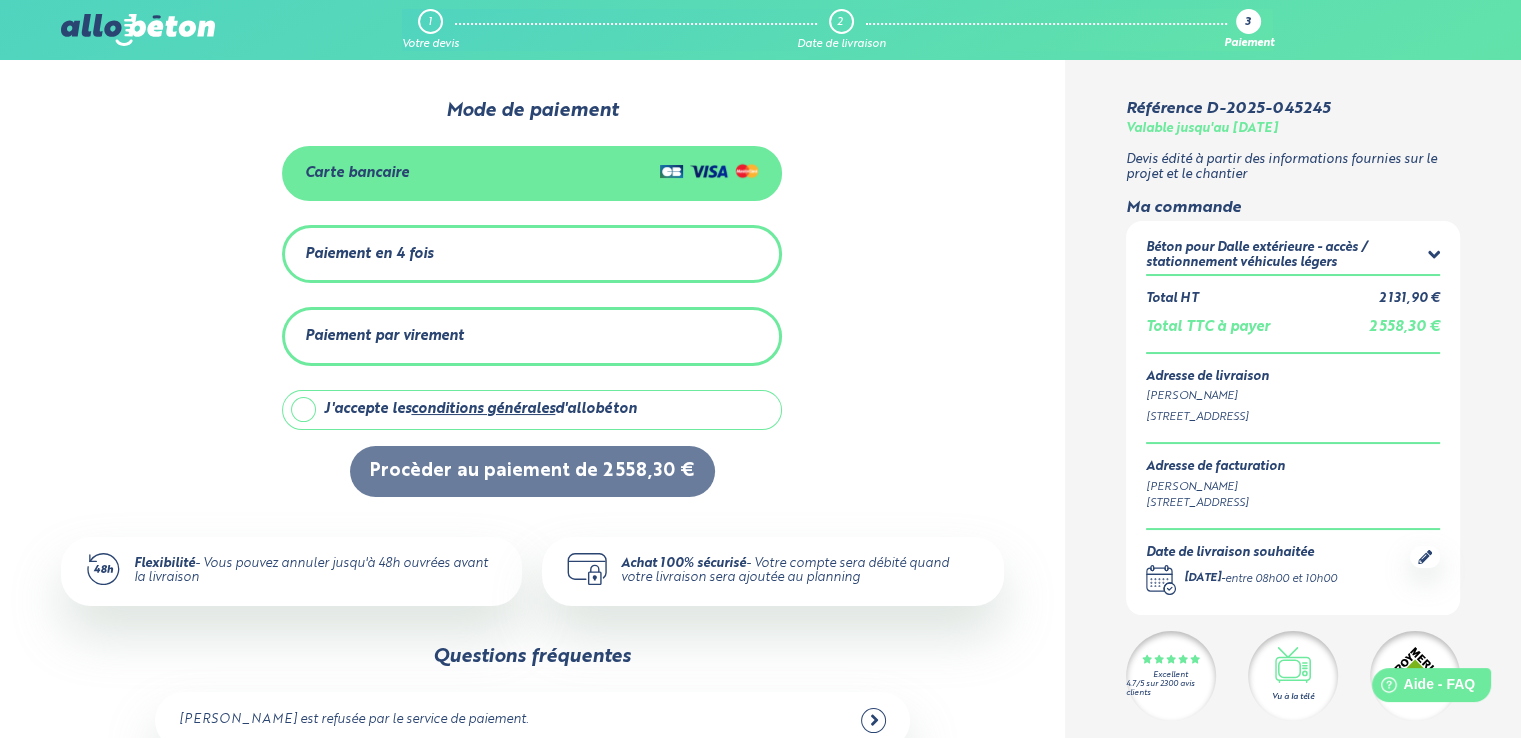 click on "Carte bancaire" at bounding box center (532, 173) 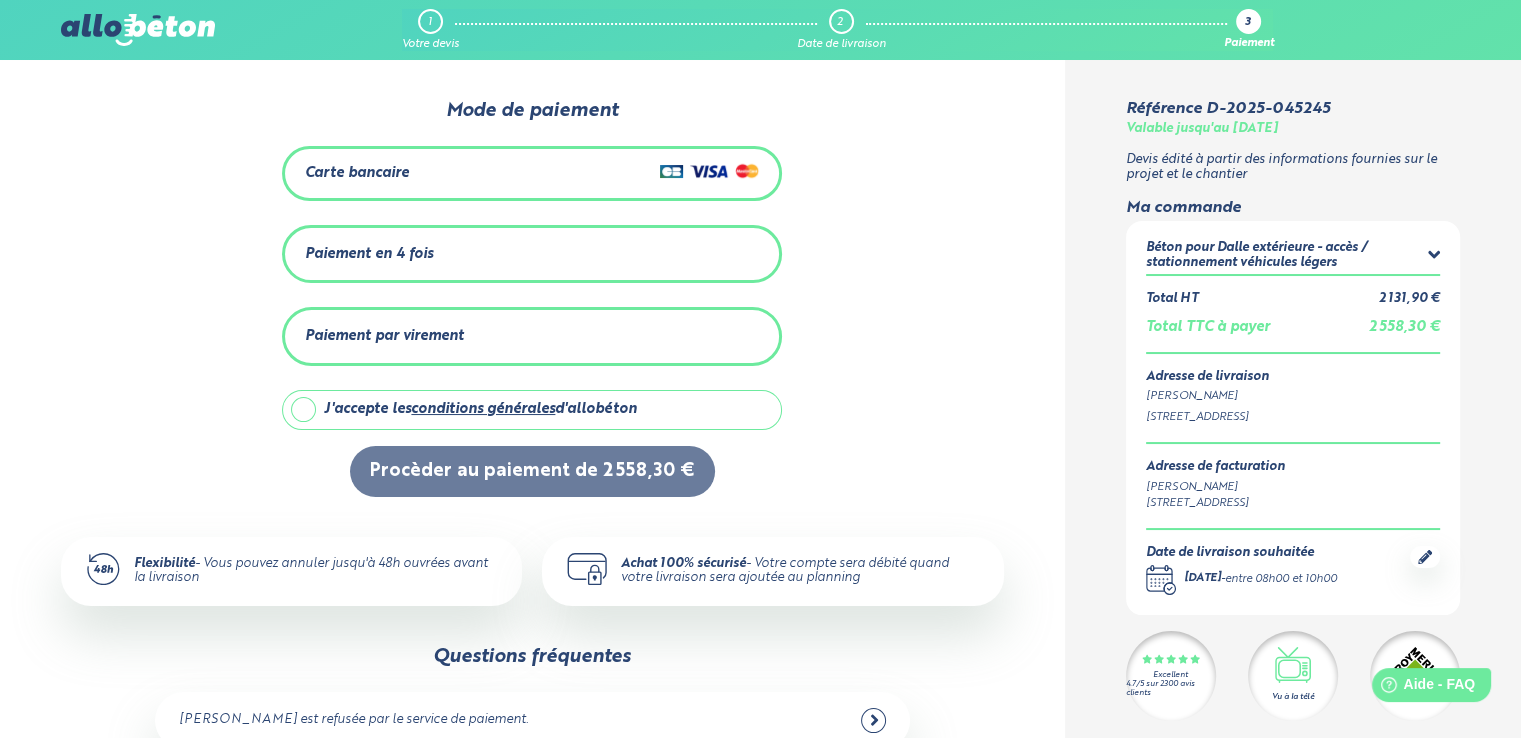 click on "Carte bancaire" at bounding box center (532, 173) 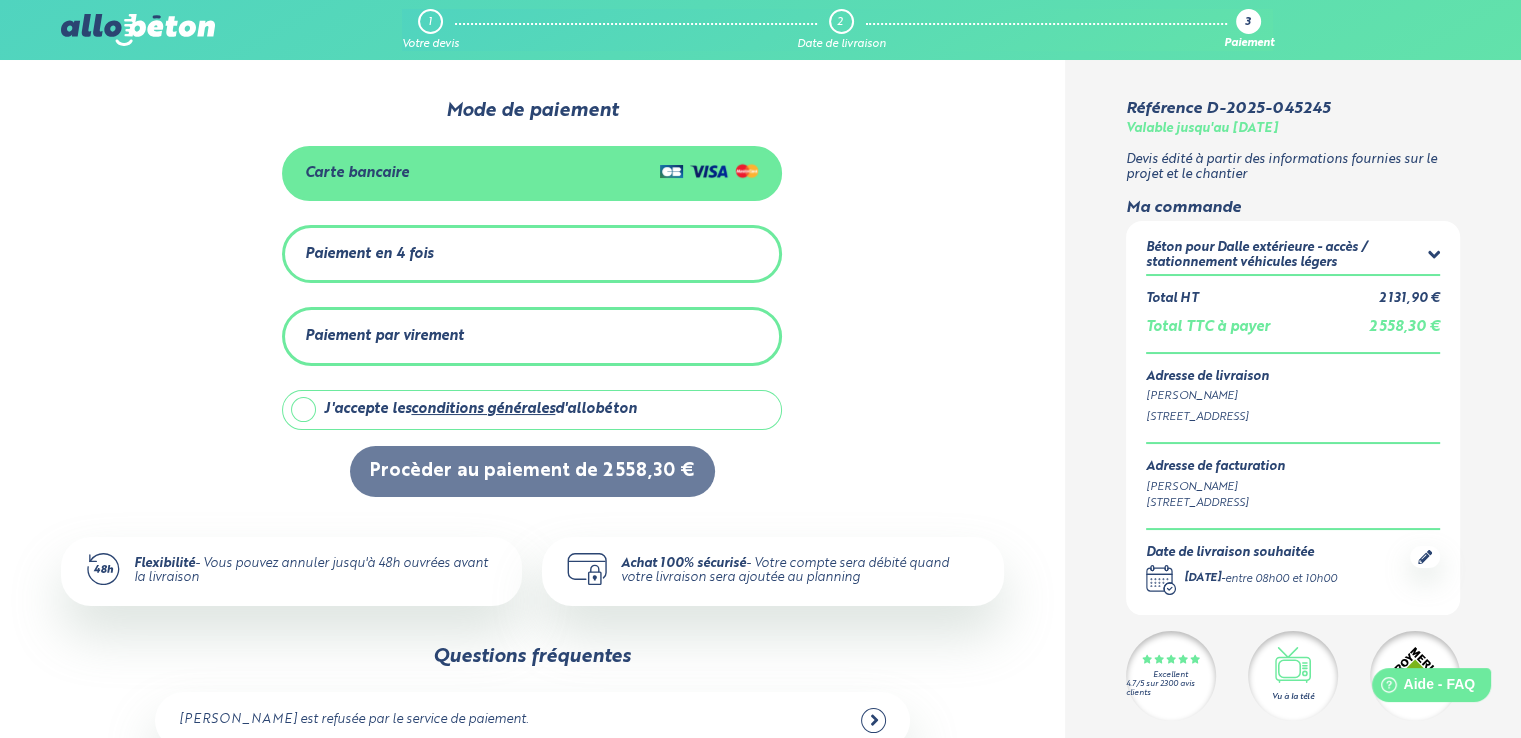 click on "J'accepte les  conditions générales  d'allobéton" at bounding box center (532, 410) 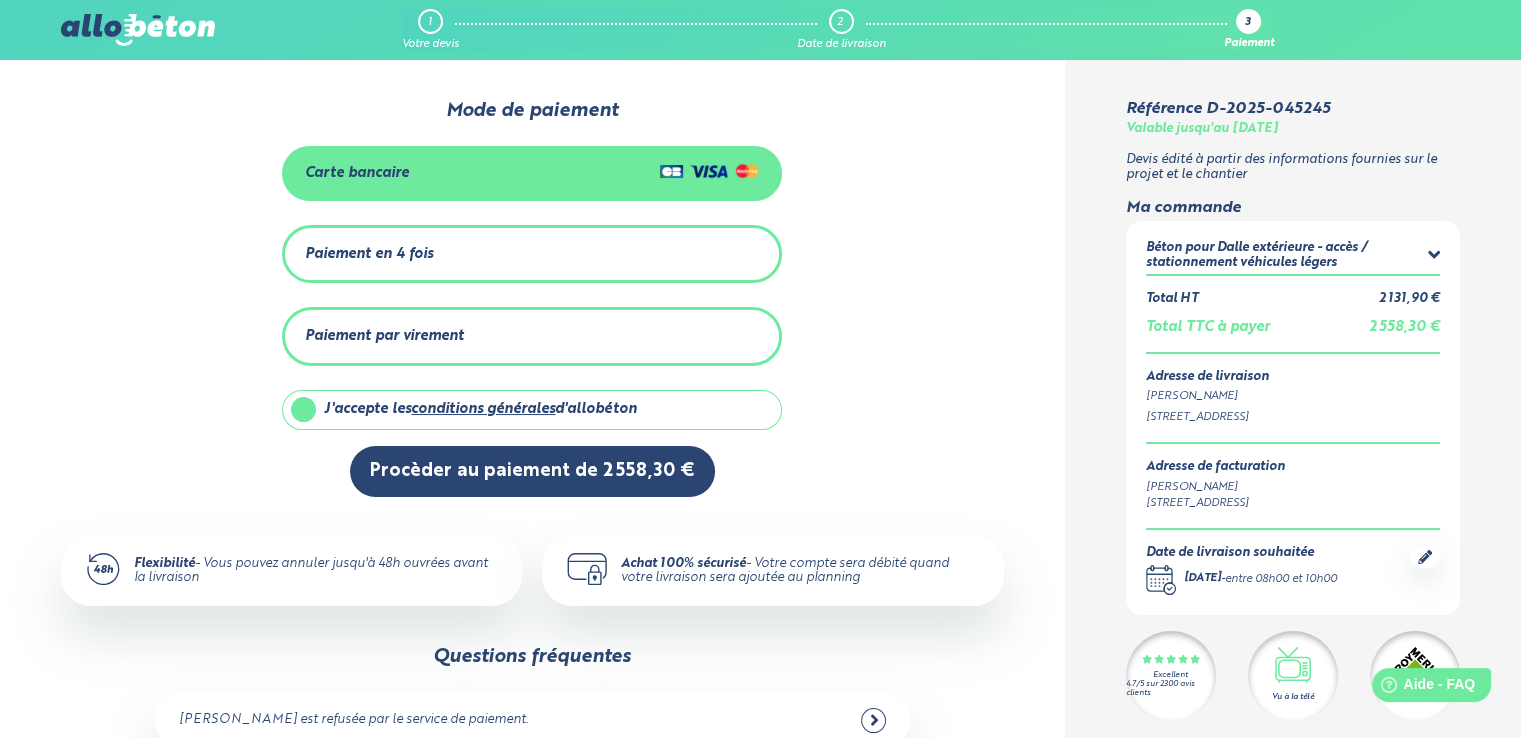 click on "conditions générales" at bounding box center [483, 409] 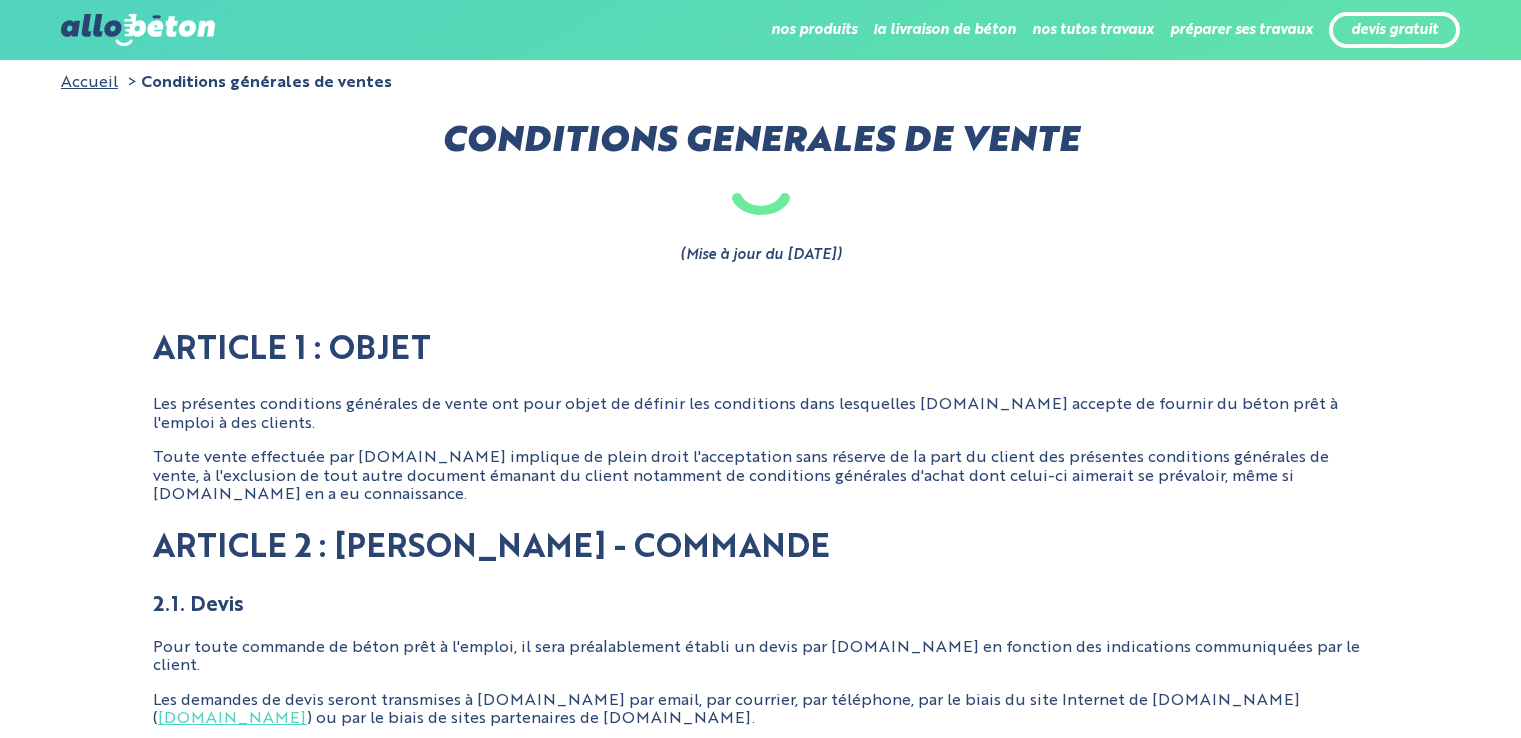scroll, scrollTop: 0, scrollLeft: 0, axis: both 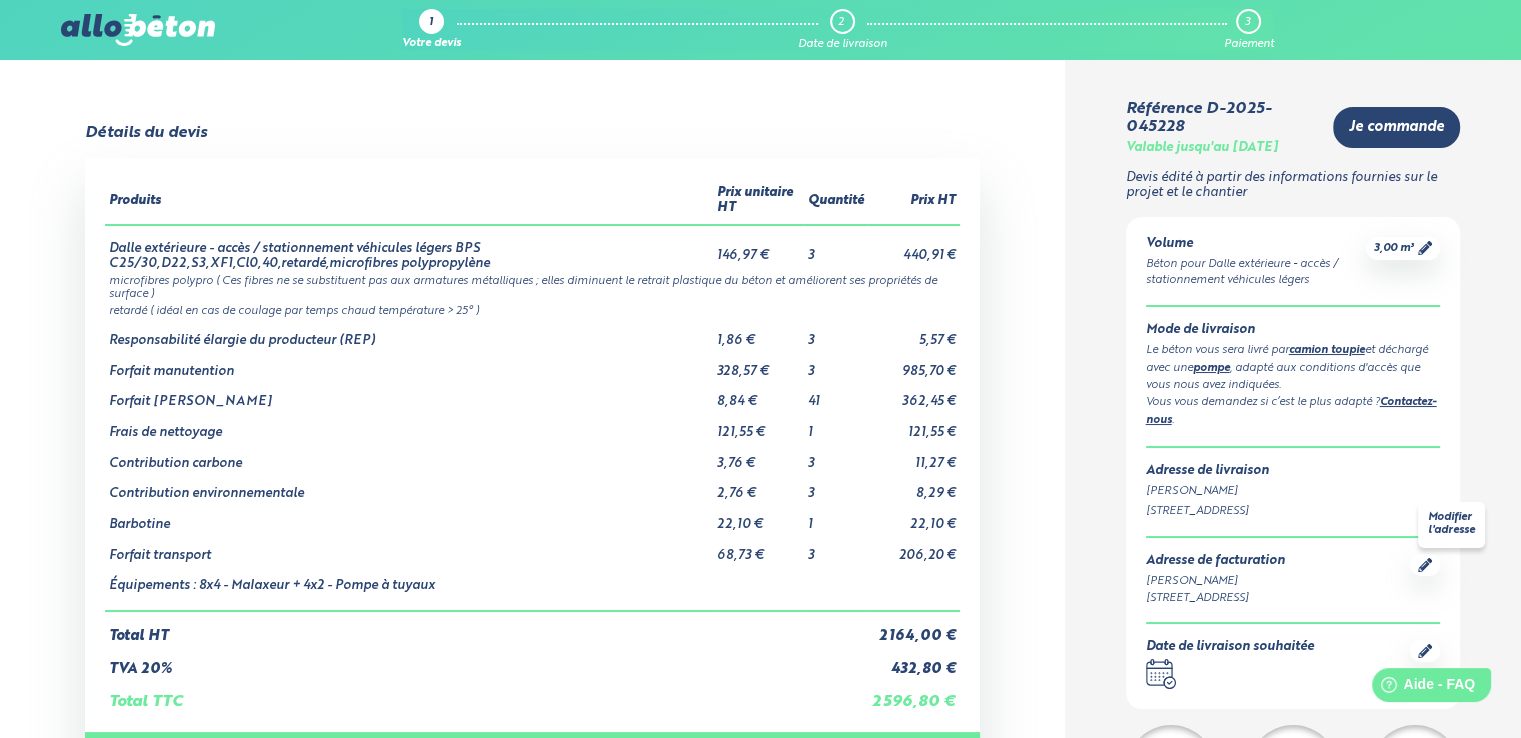 click 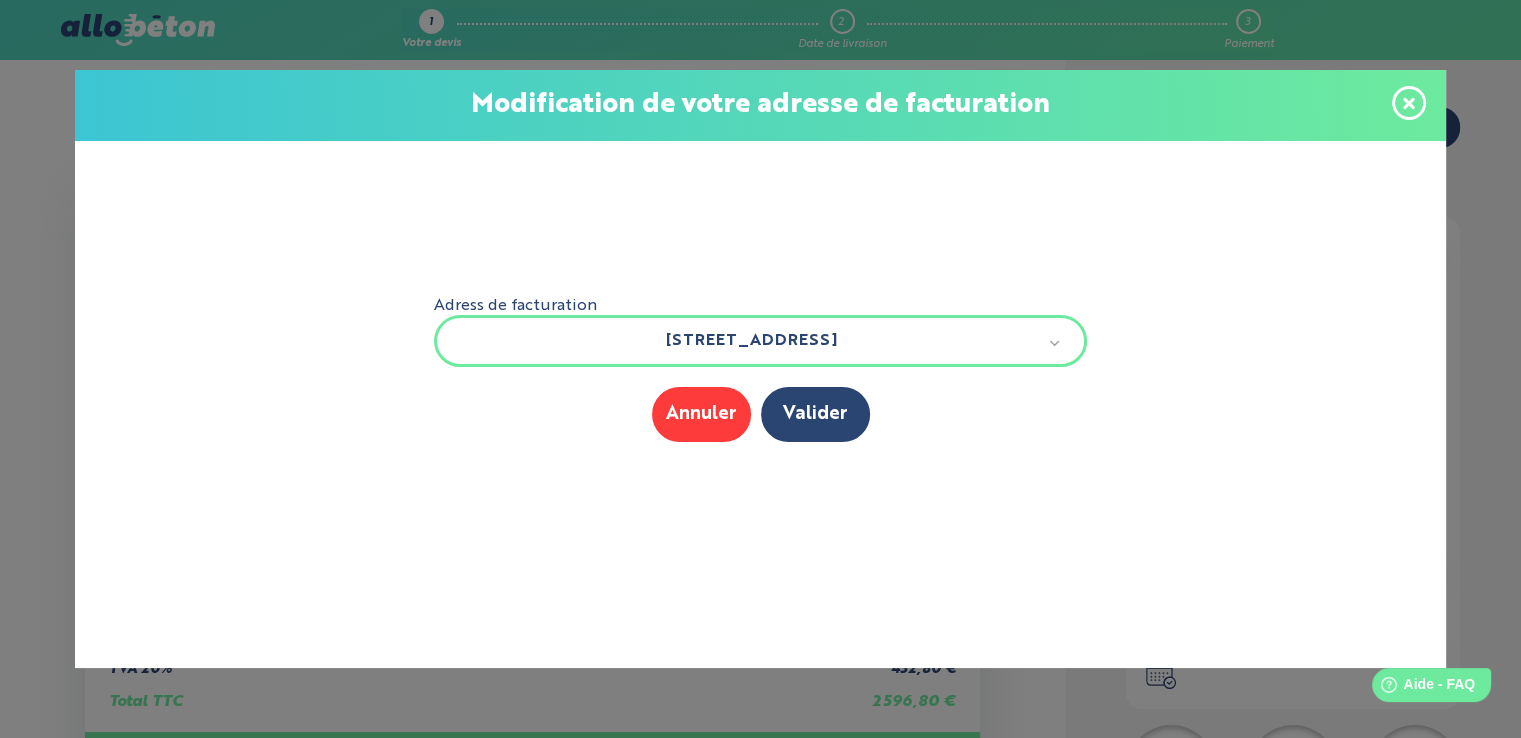 drag, startPoint x: 1414, startPoint y: 99, endPoint x: 1422, endPoint y: 122, distance: 24.351591 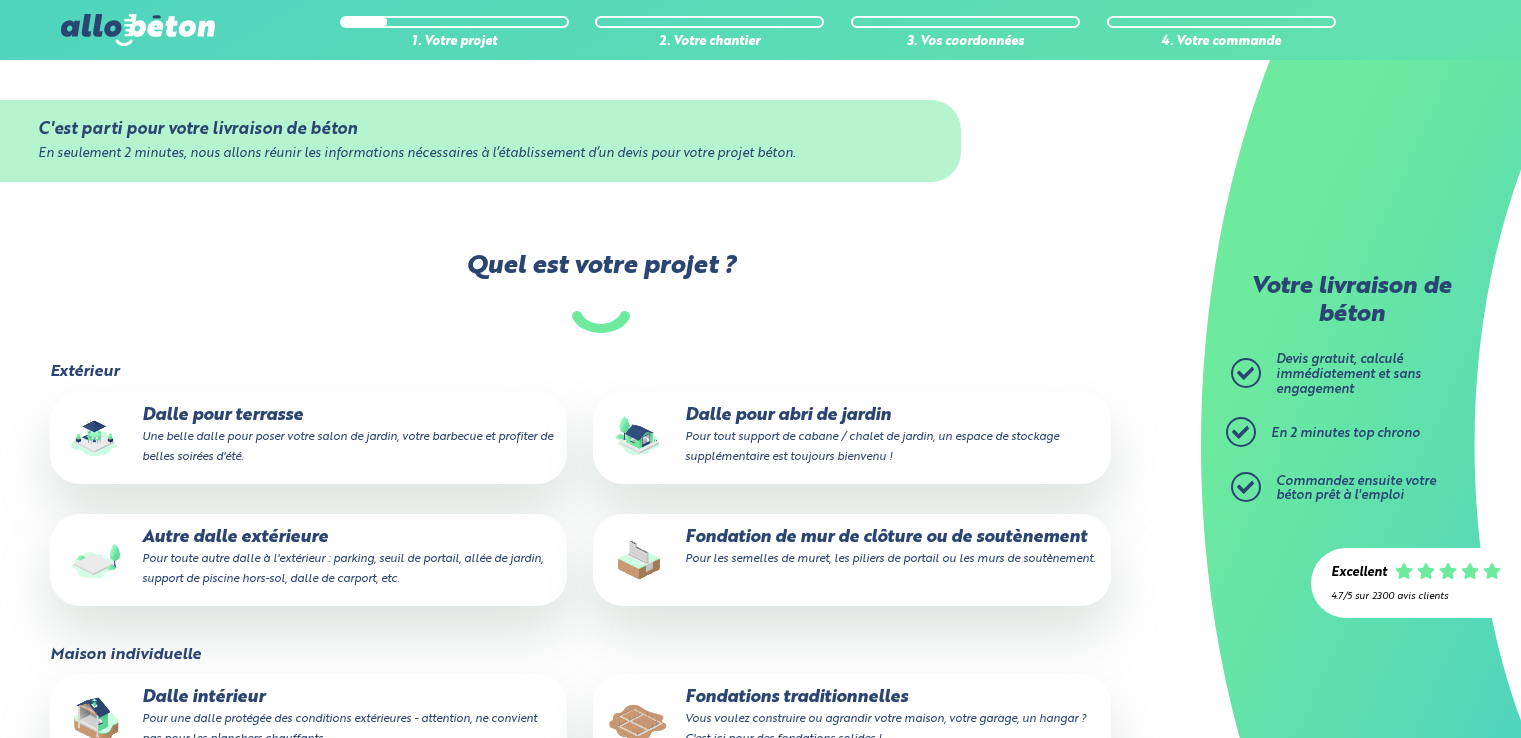 scroll, scrollTop: 0, scrollLeft: 0, axis: both 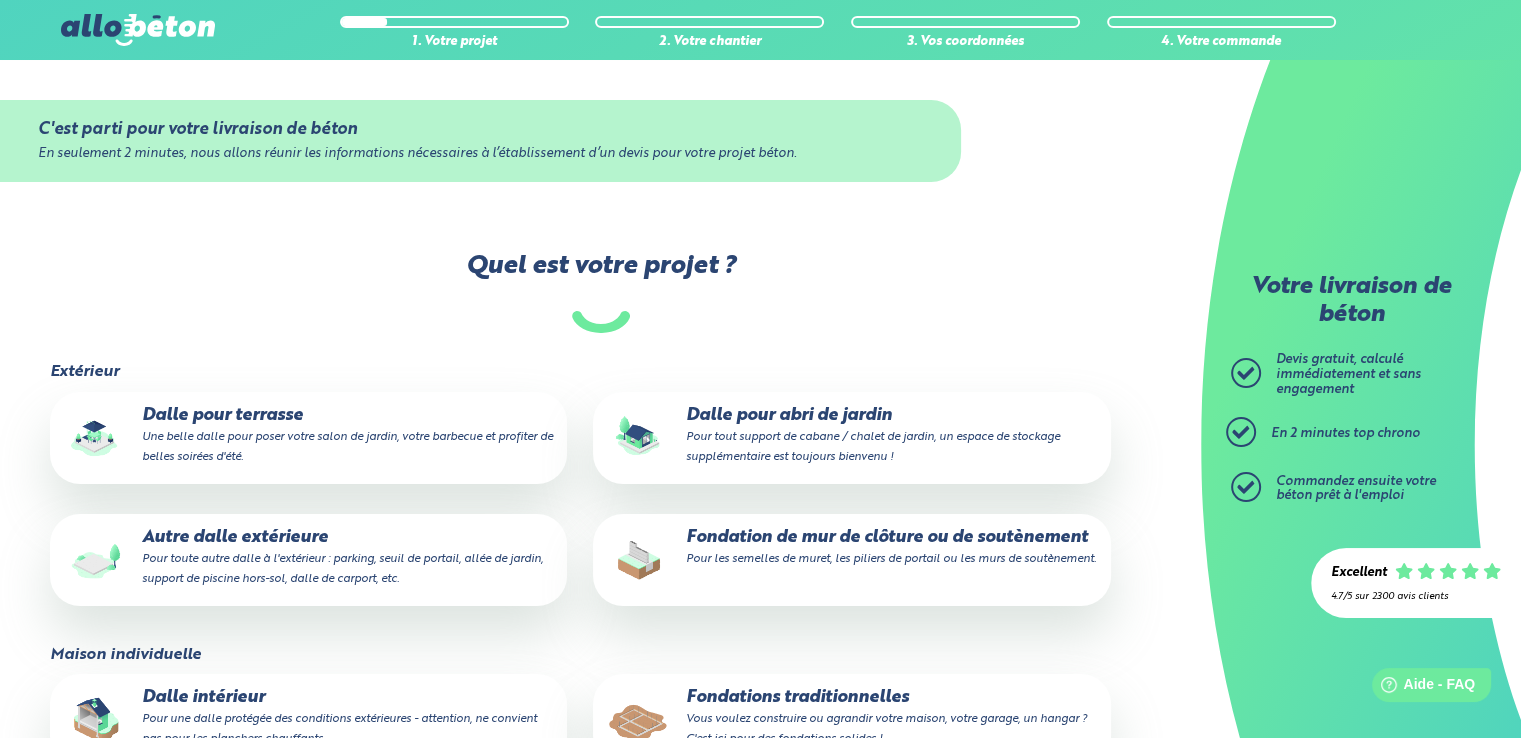 click on "Pour toute autre dalle à l'extérieur : parking, seuil de portail, allée de jardin, support de piscine hors-sol, dalle de carport, etc." at bounding box center [342, 569] 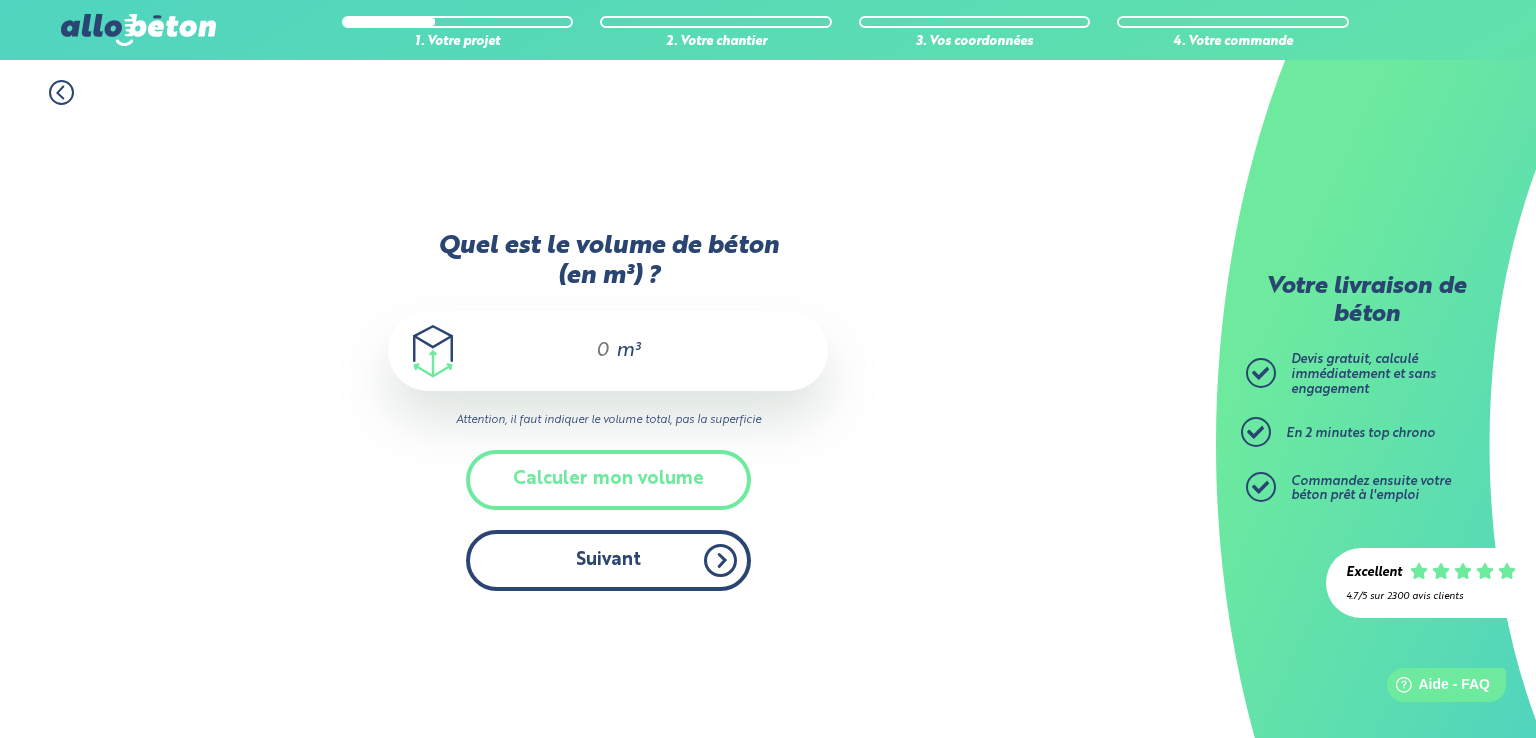 click on "Suivant" at bounding box center [608, 560] 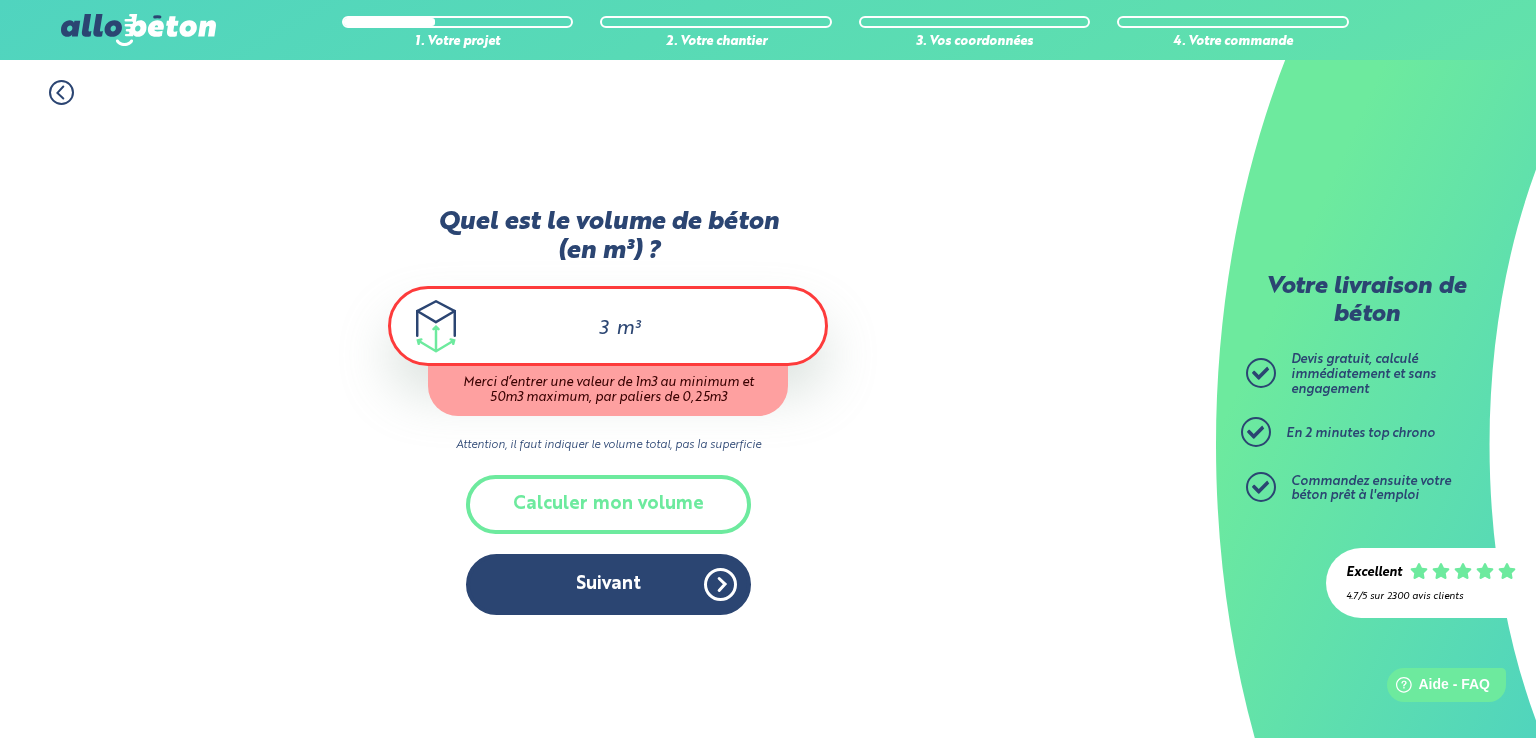 type on "3" 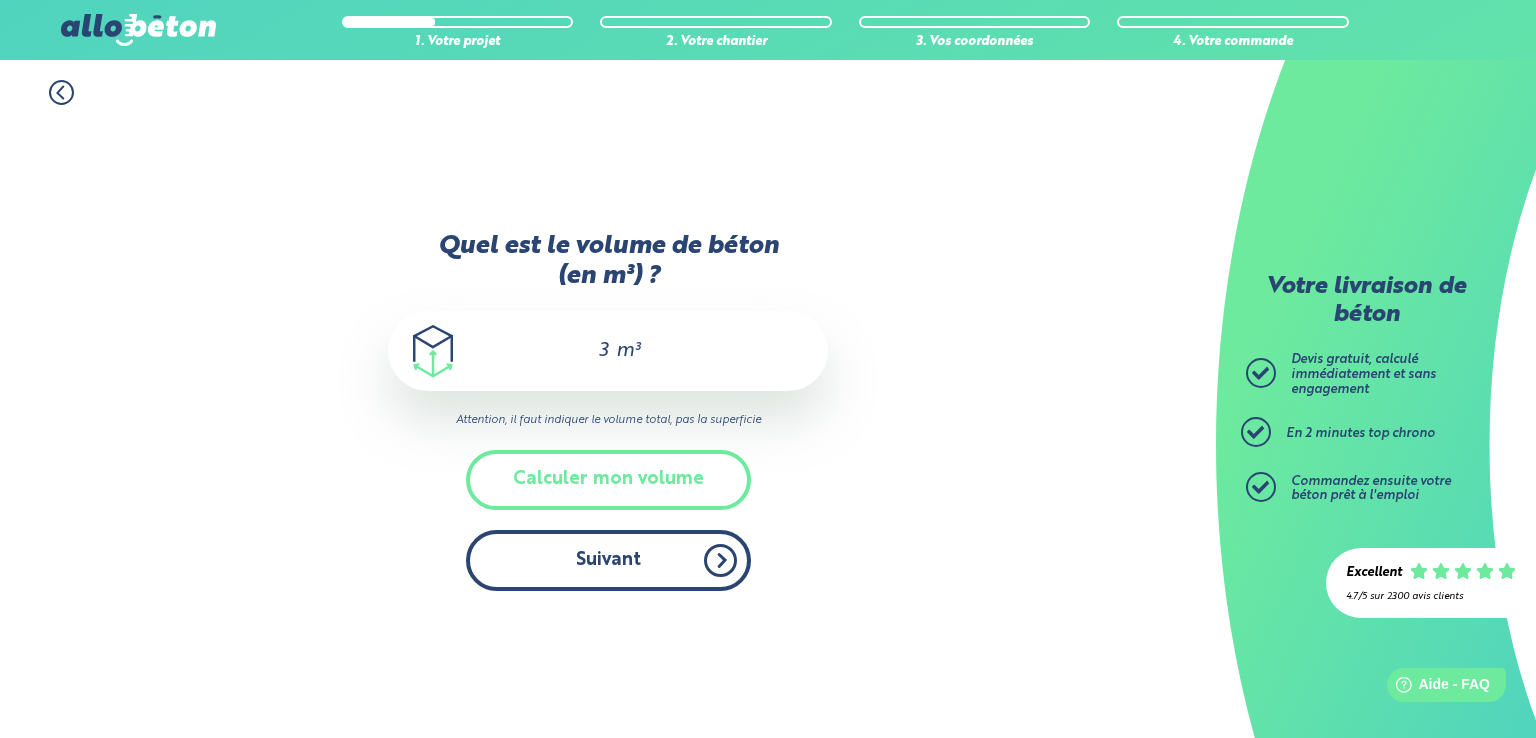 click on "Suivant" at bounding box center (608, 560) 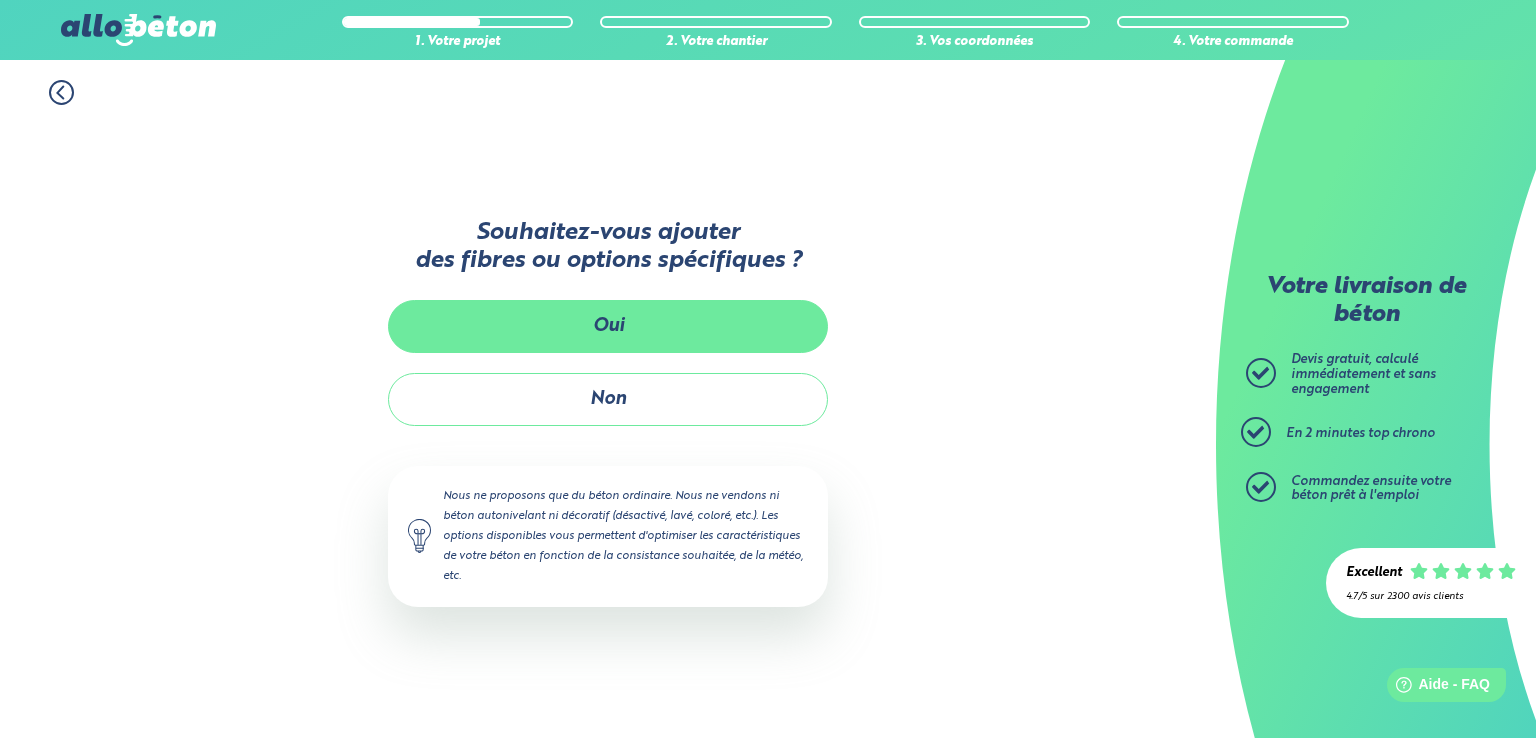 click on "Oui" at bounding box center (608, 326) 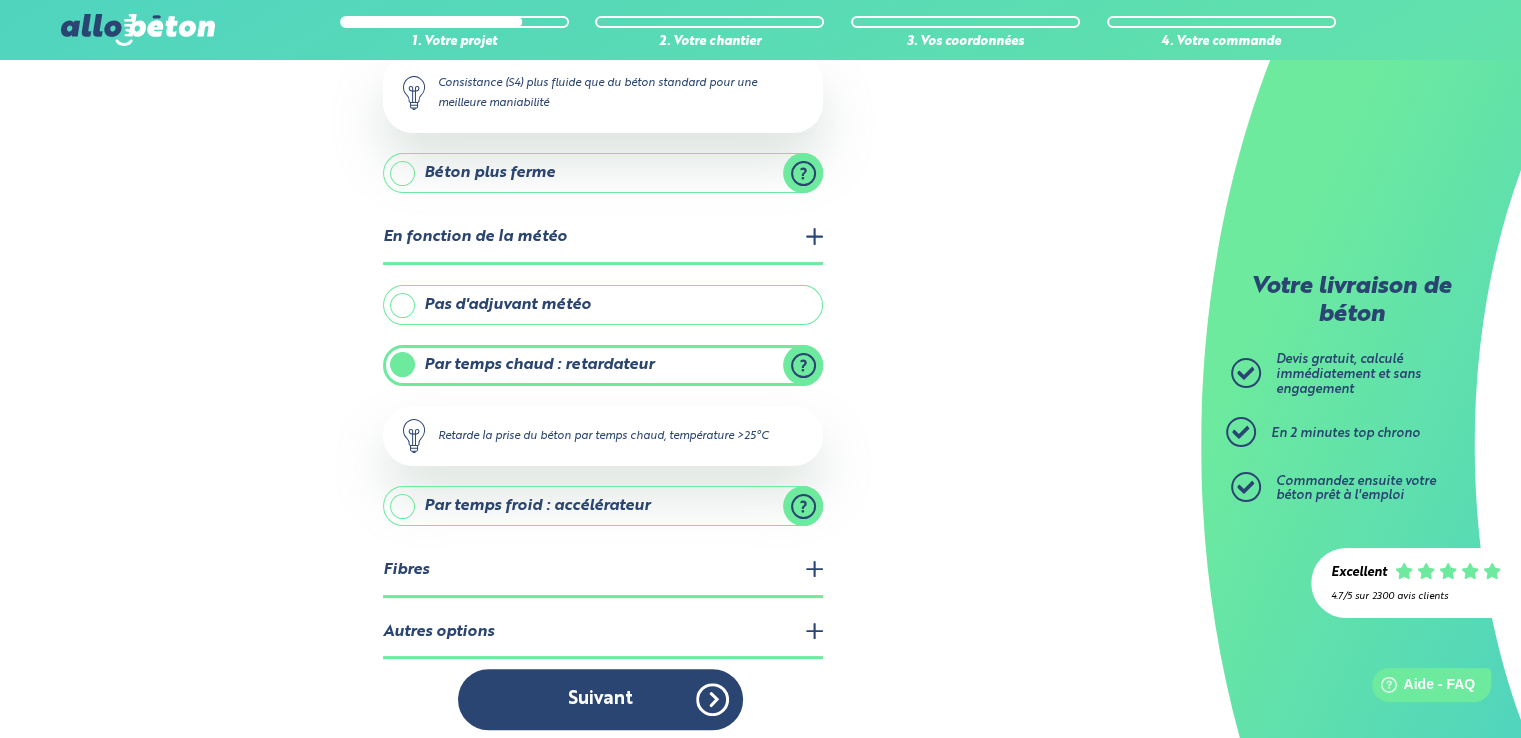 scroll, scrollTop: 326, scrollLeft: 0, axis: vertical 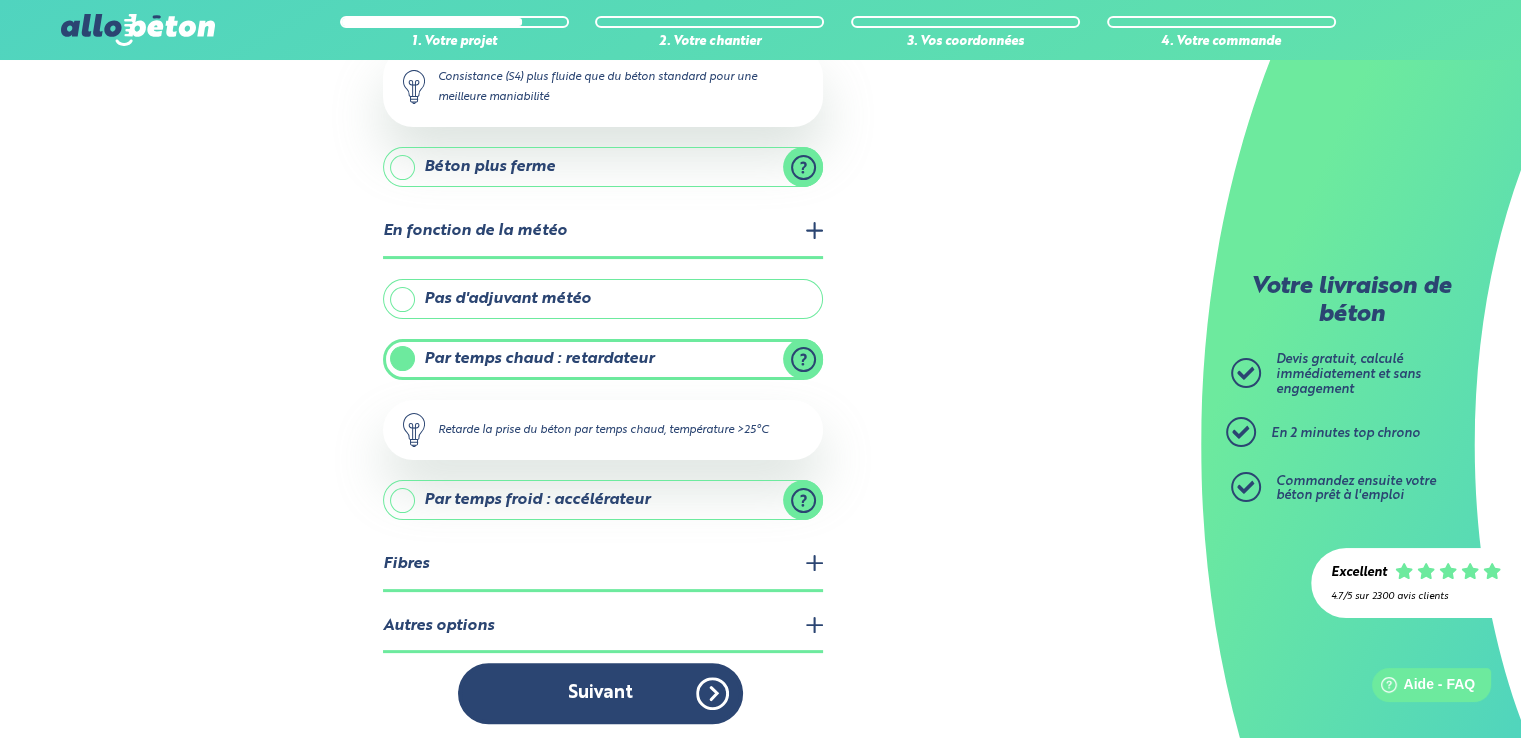 drag, startPoint x: 816, startPoint y: 614, endPoint x: 828, endPoint y: 645, distance: 33.24154 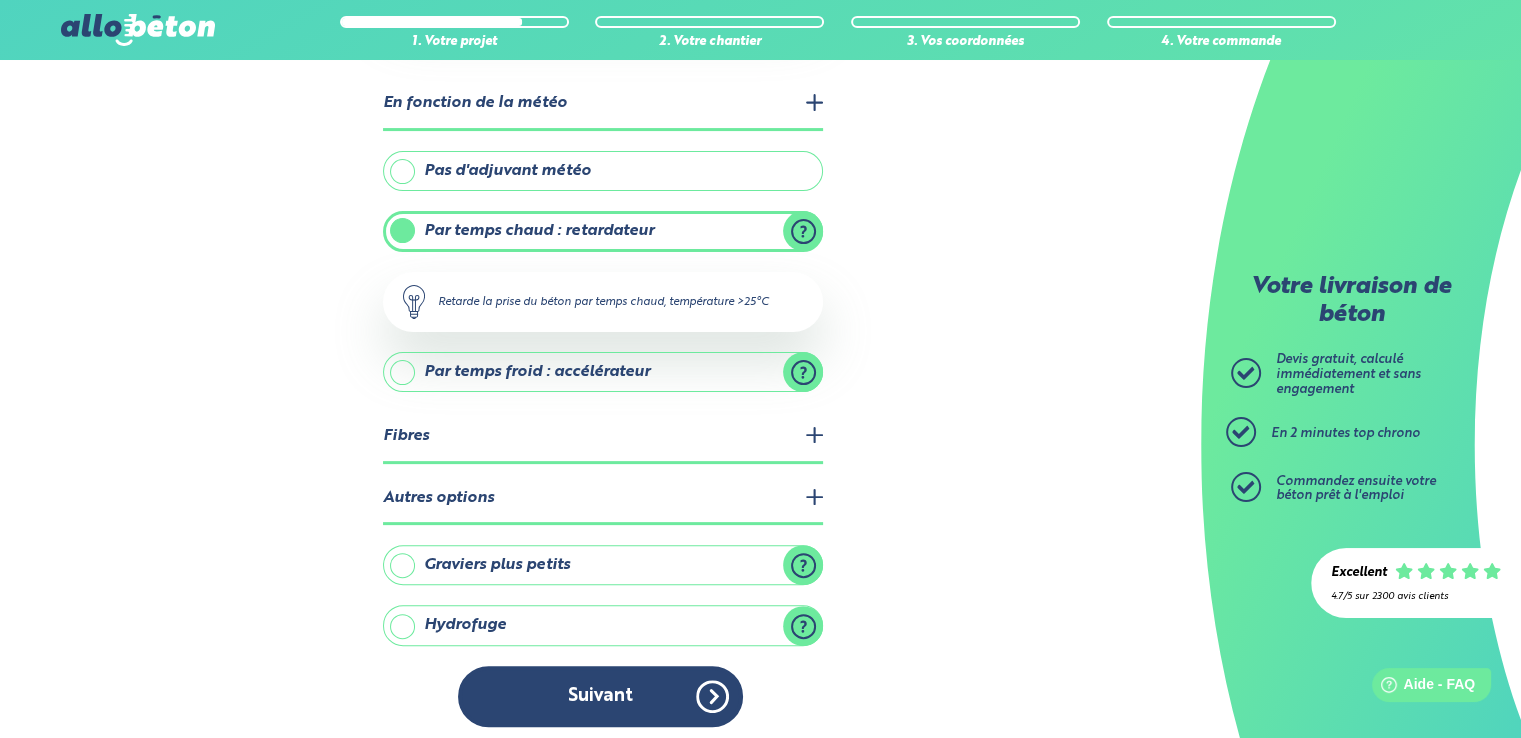 scroll, scrollTop: 456, scrollLeft: 0, axis: vertical 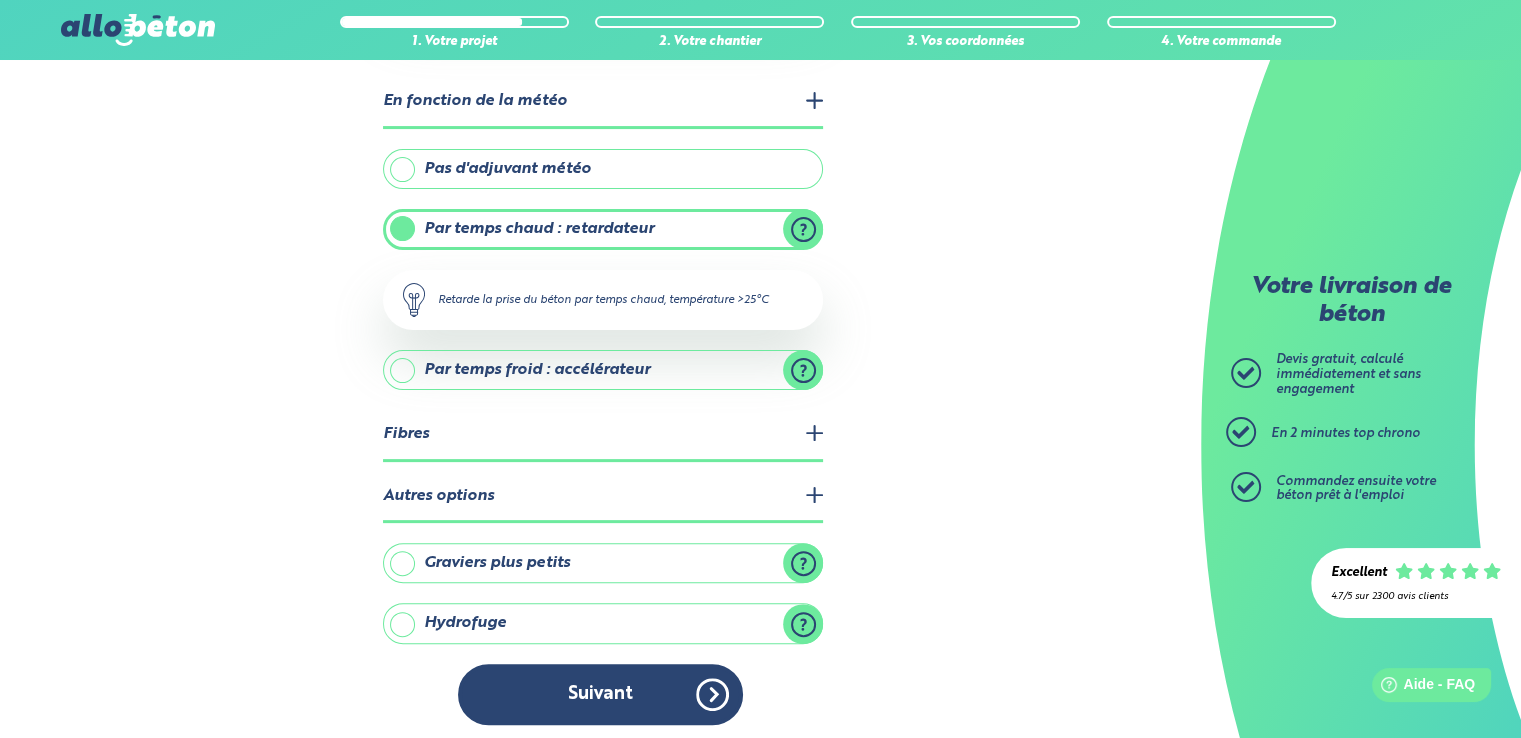 drag, startPoint x: 400, startPoint y: 557, endPoint x: 593, endPoint y: 694, distance: 236.68121 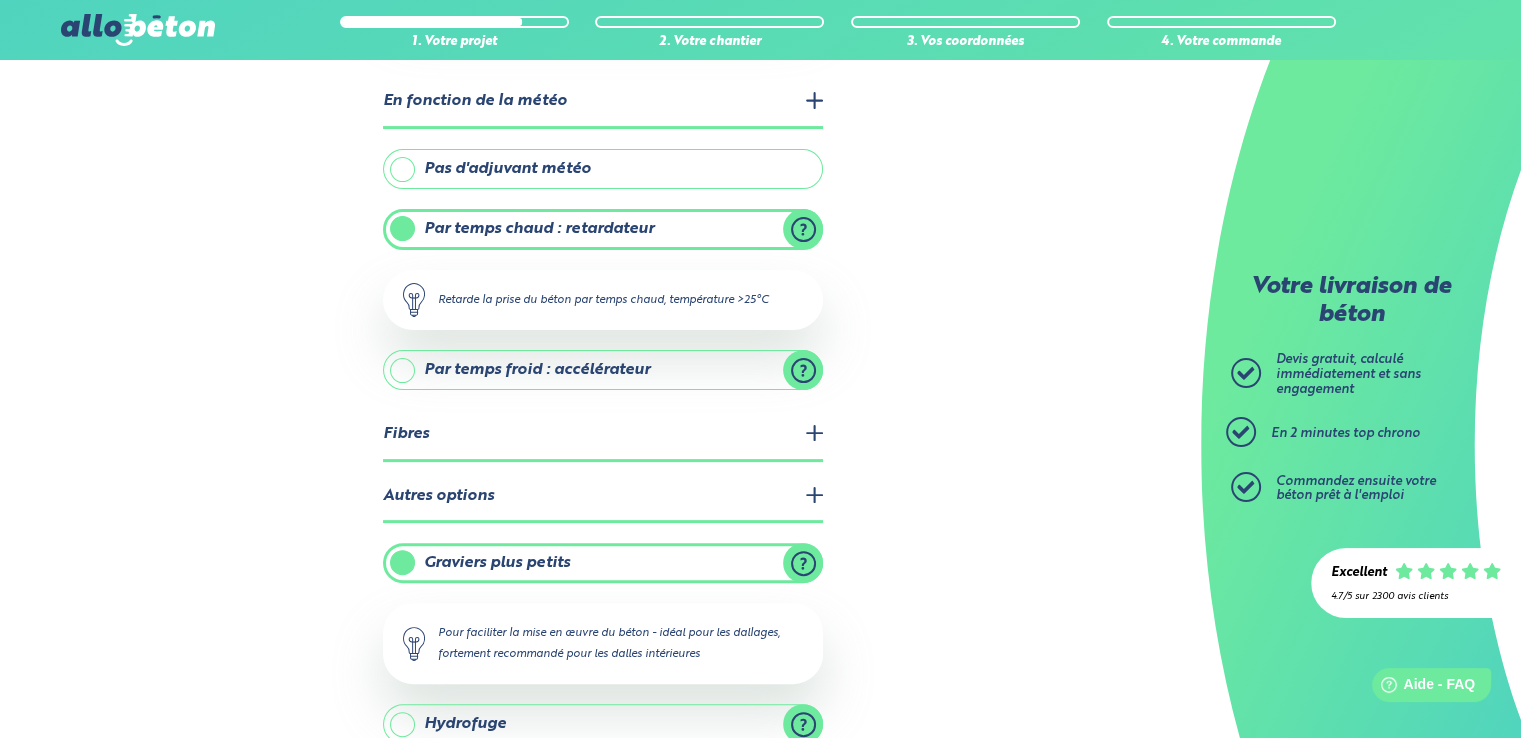 scroll, scrollTop: 556, scrollLeft: 0, axis: vertical 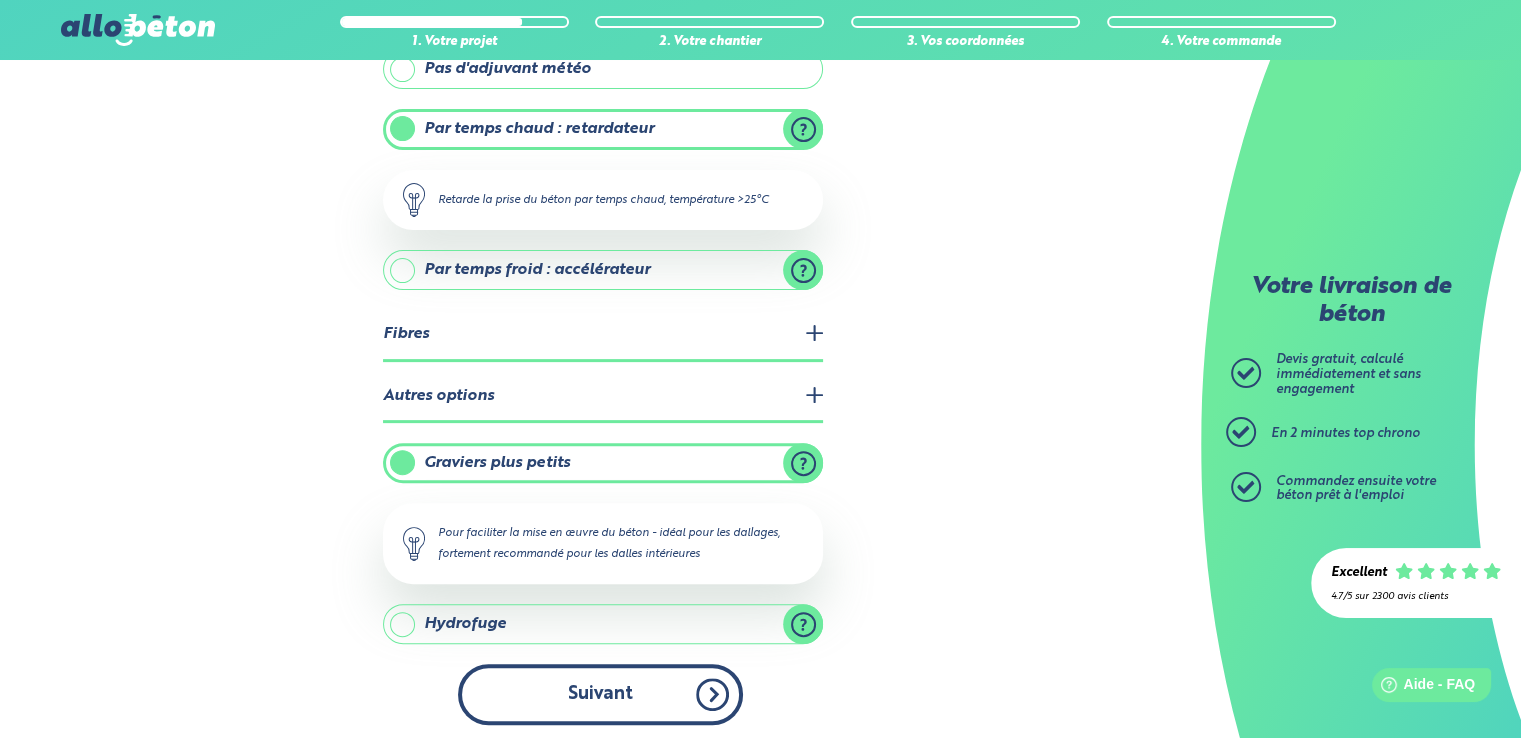 click on "Suivant" at bounding box center [600, 694] 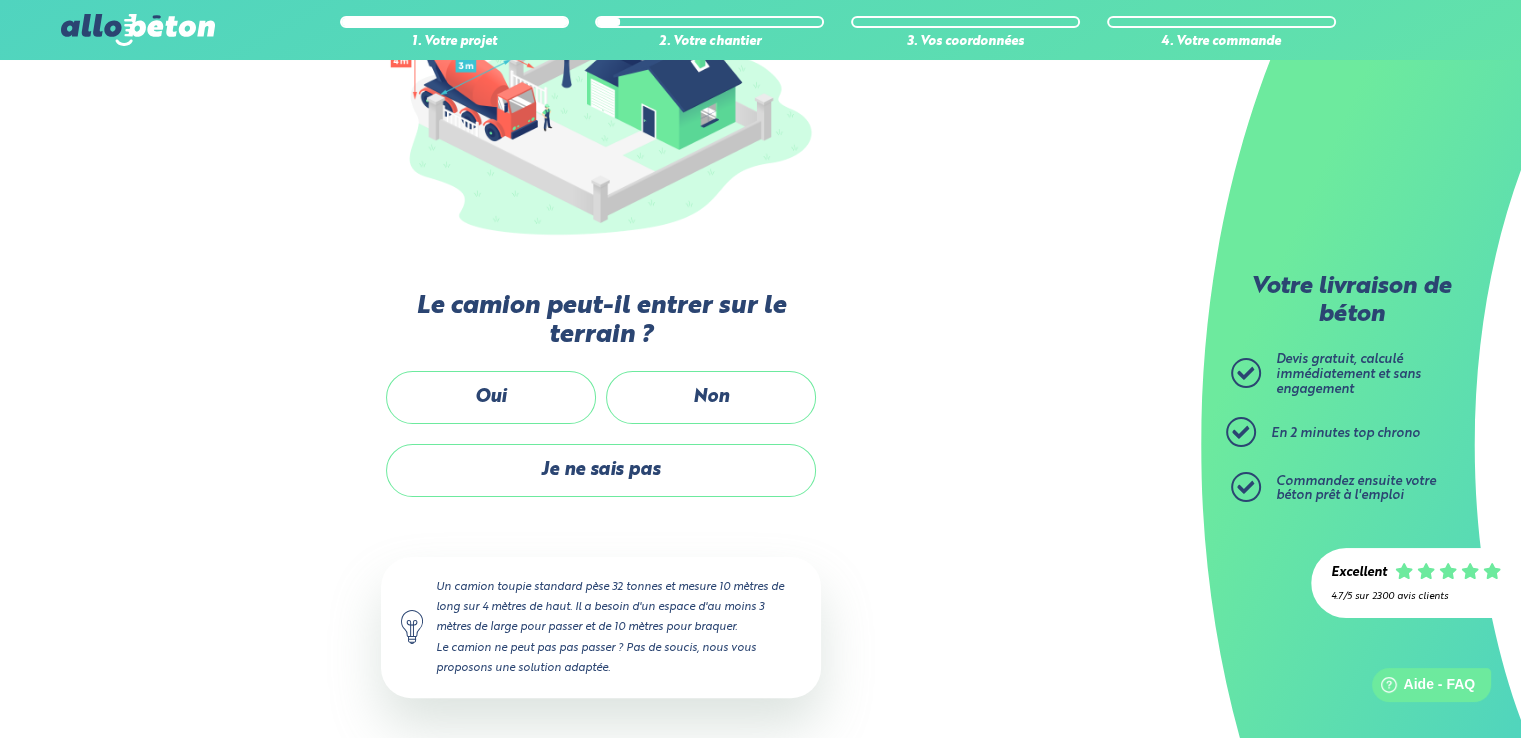 scroll, scrollTop: 320, scrollLeft: 0, axis: vertical 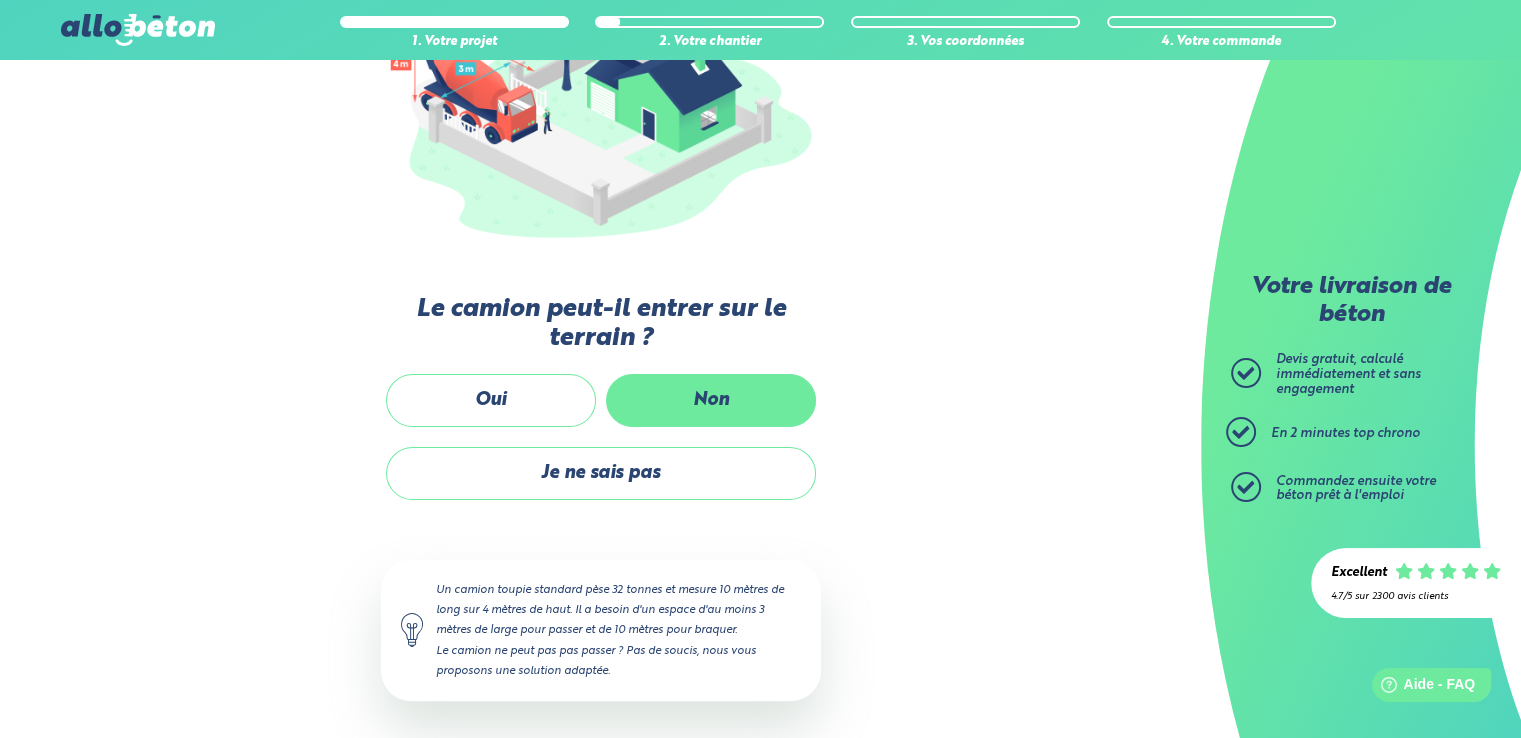 click on "Non" at bounding box center [711, 400] 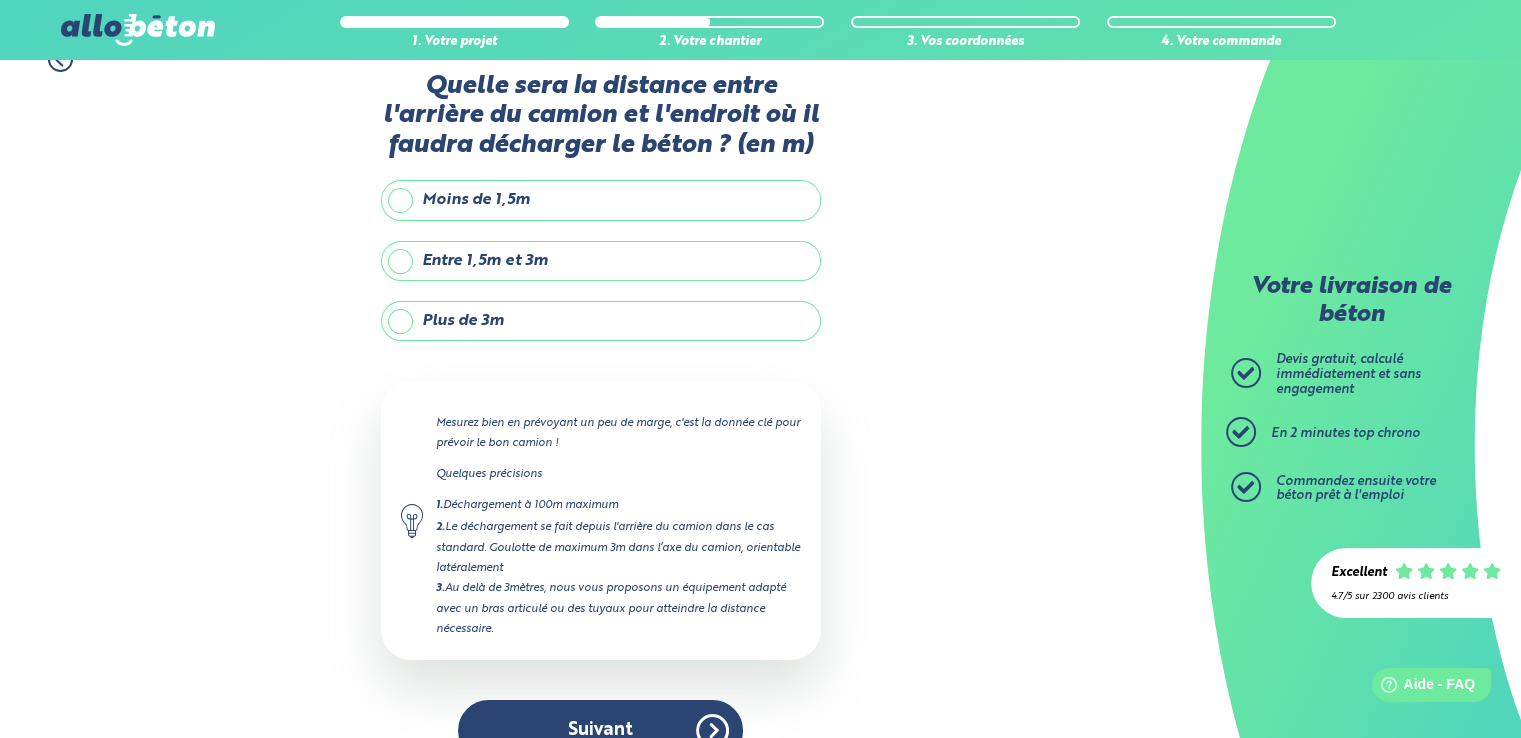scroll, scrollTop: 0, scrollLeft: 0, axis: both 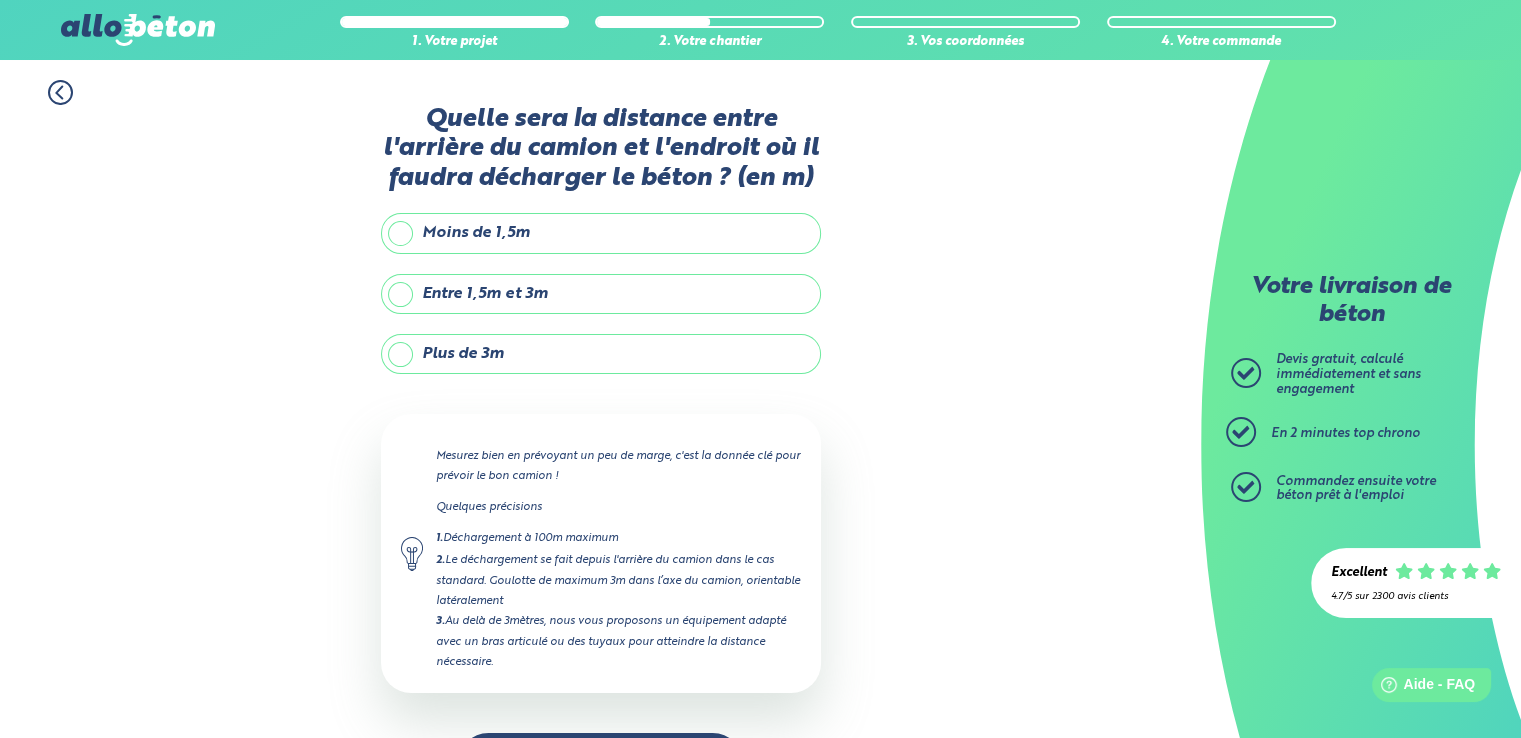 click on "Plus de 3m" at bounding box center (601, 354) 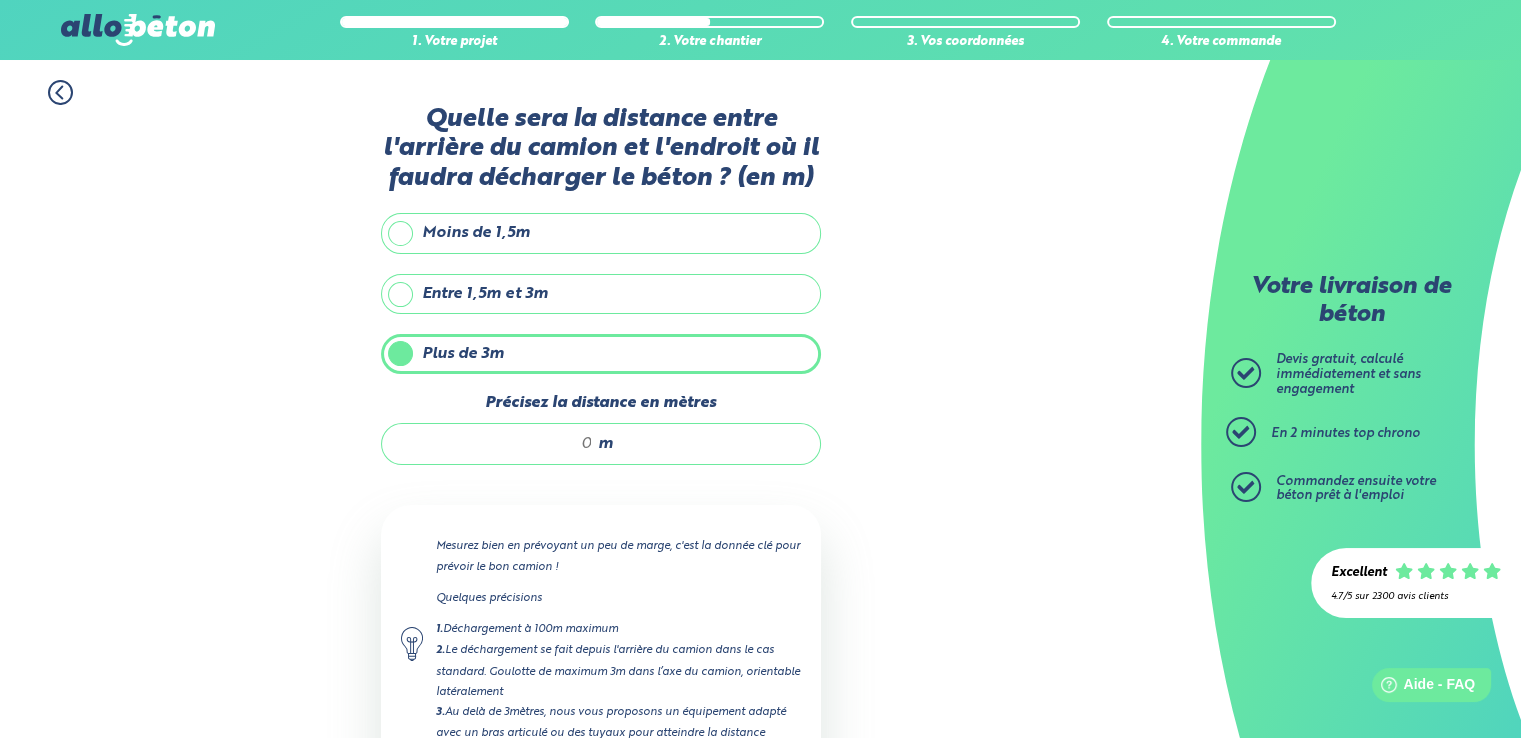 click on "Précisez la distance en mètres" at bounding box center (497, 444) 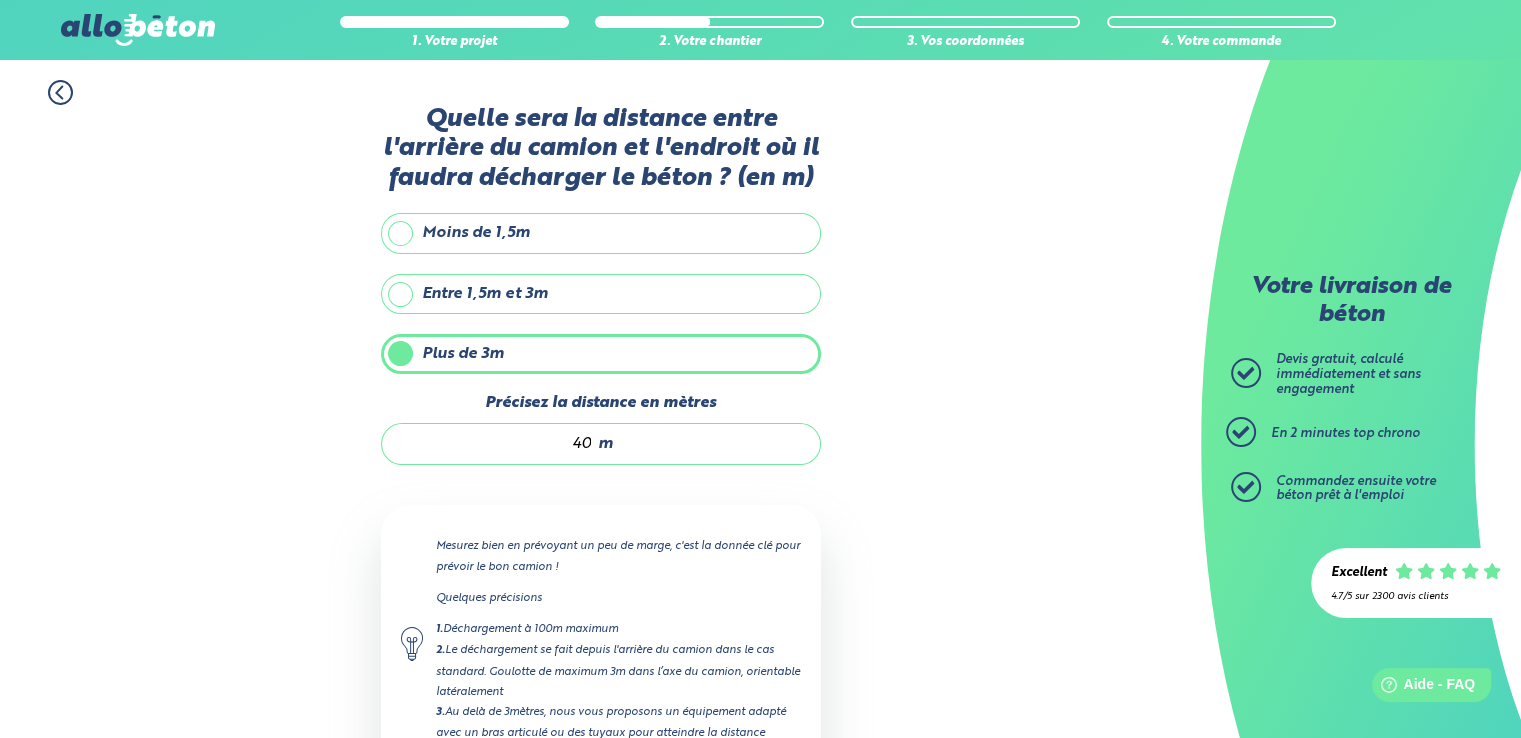 scroll, scrollTop: 1, scrollLeft: 0, axis: vertical 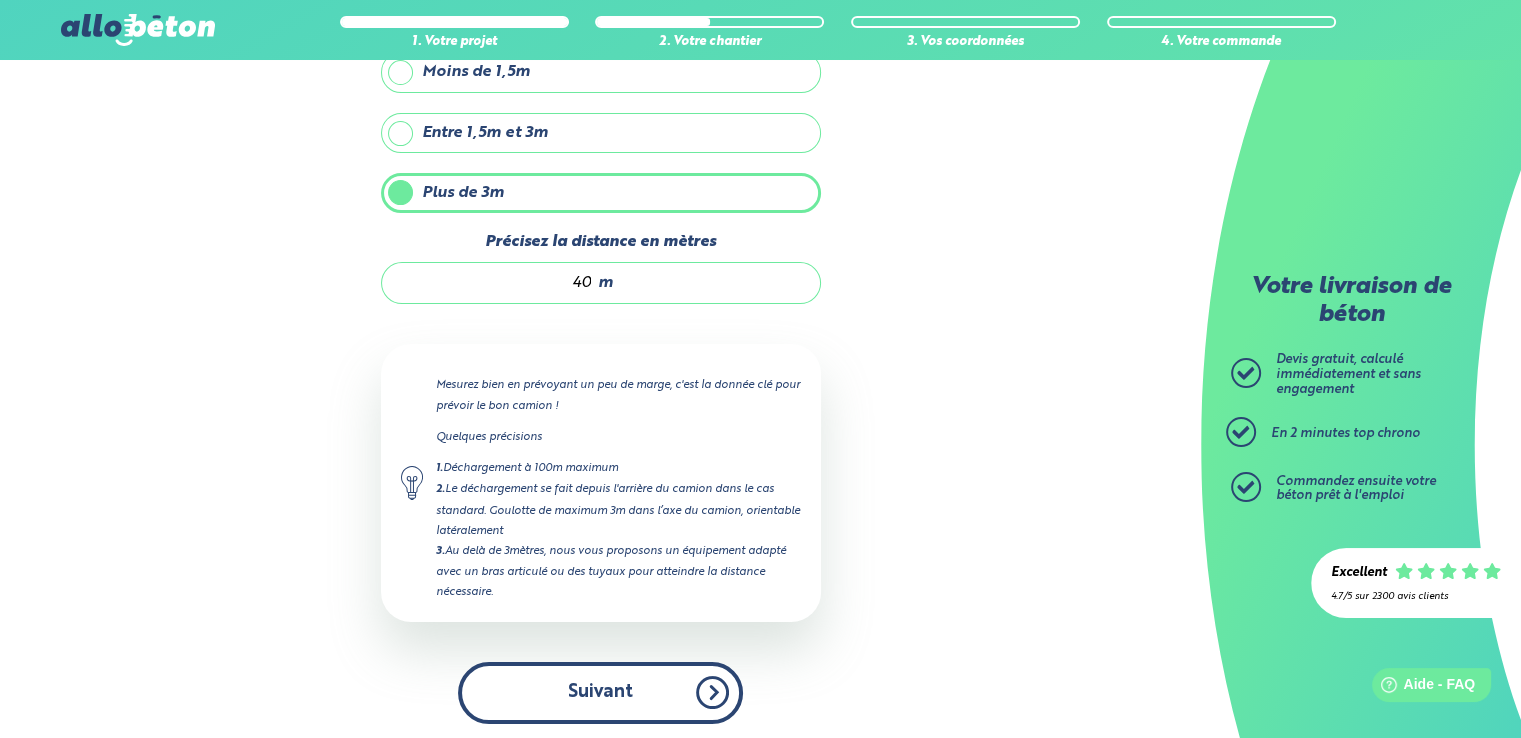 type on "40" 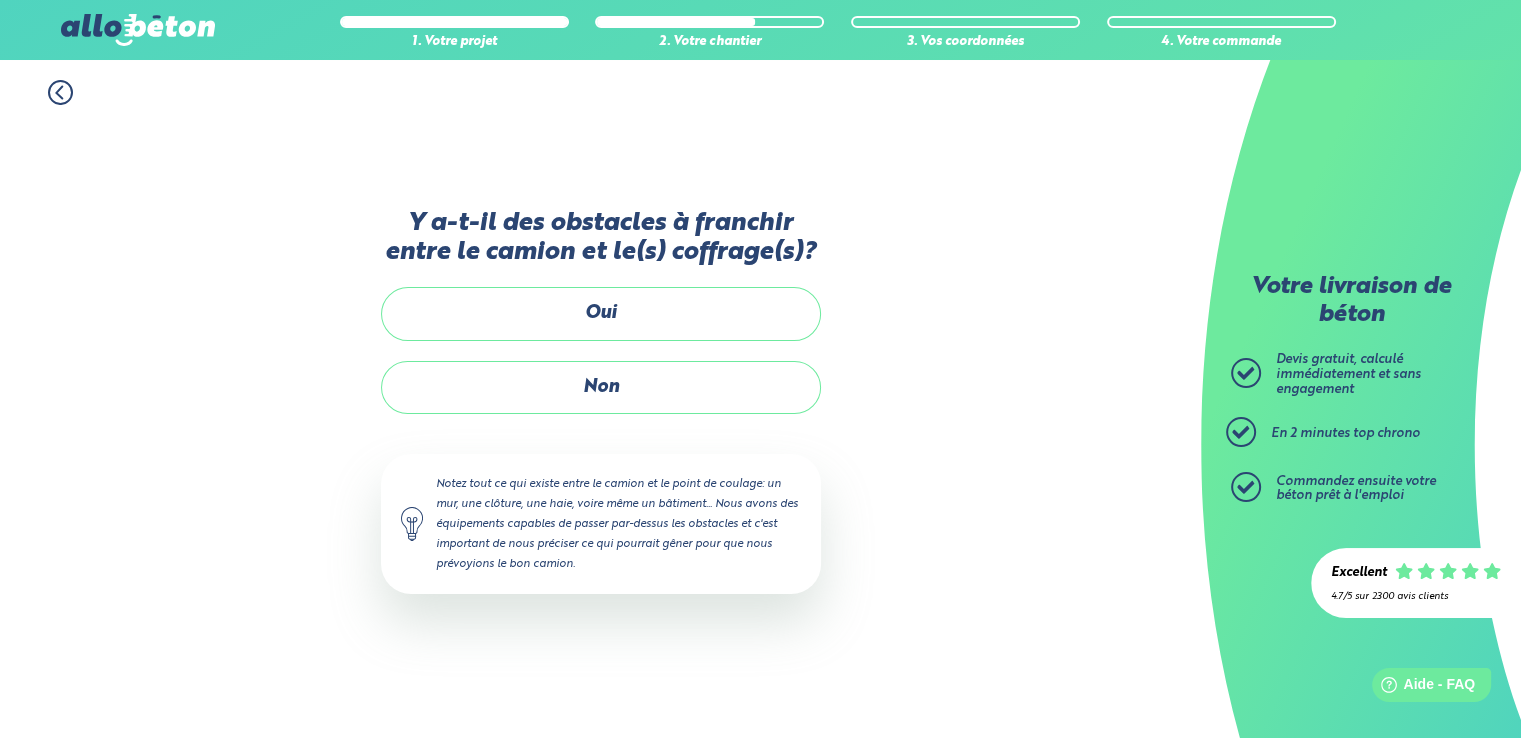 scroll, scrollTop: 0, scrollLeft: 0, axis: both 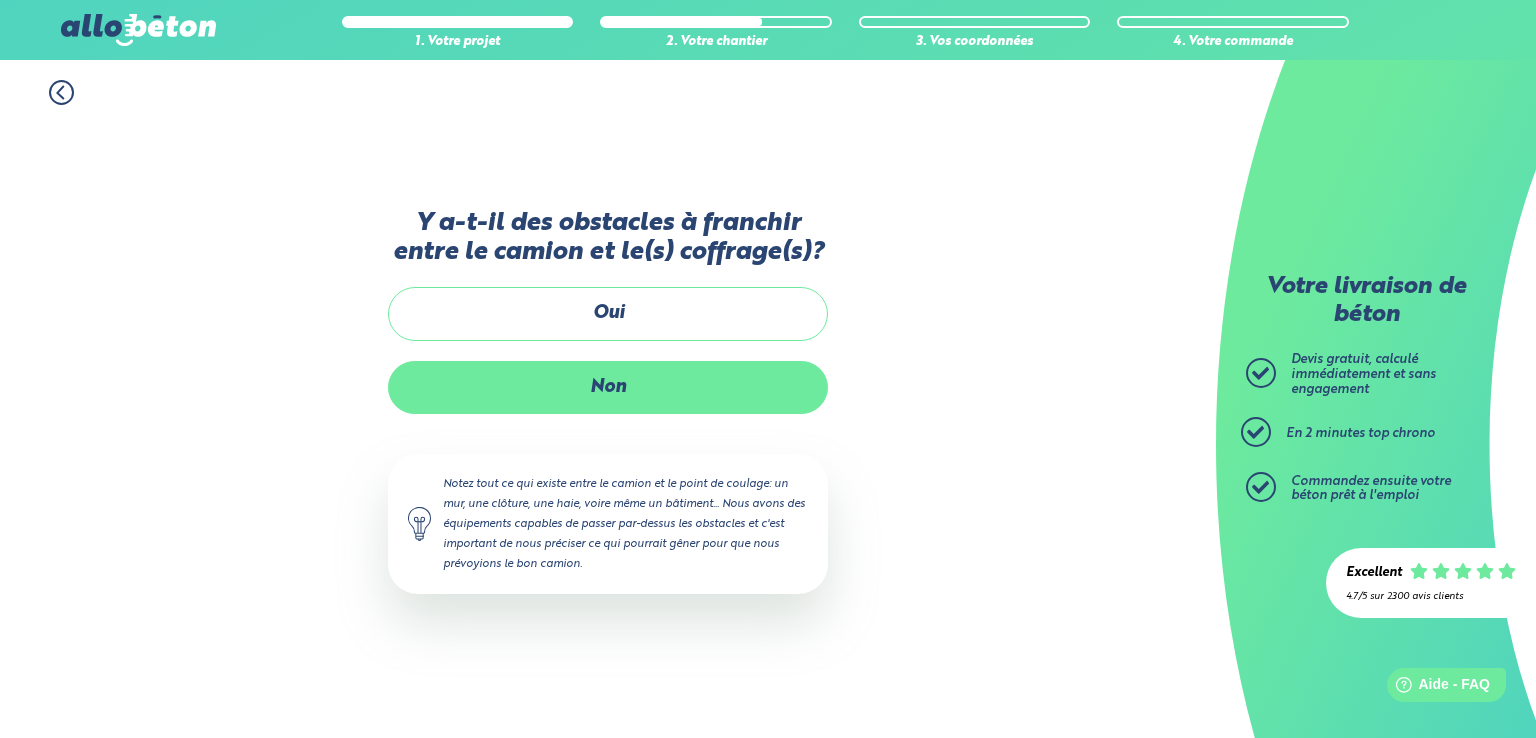 click on "Non" at bounding box center [608, 387] 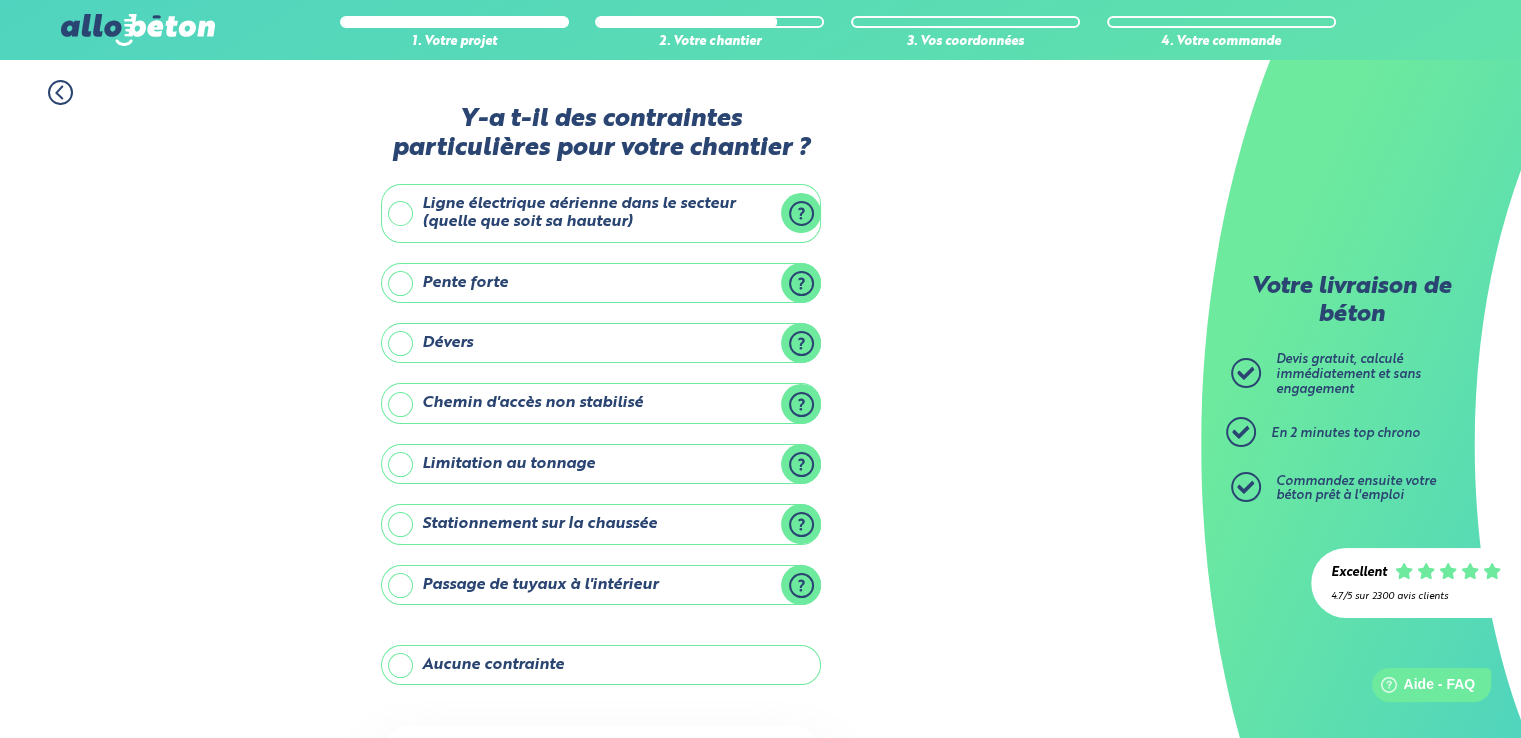 click on "Stationnement sur la chaussée" at bounding box center [601, 524] 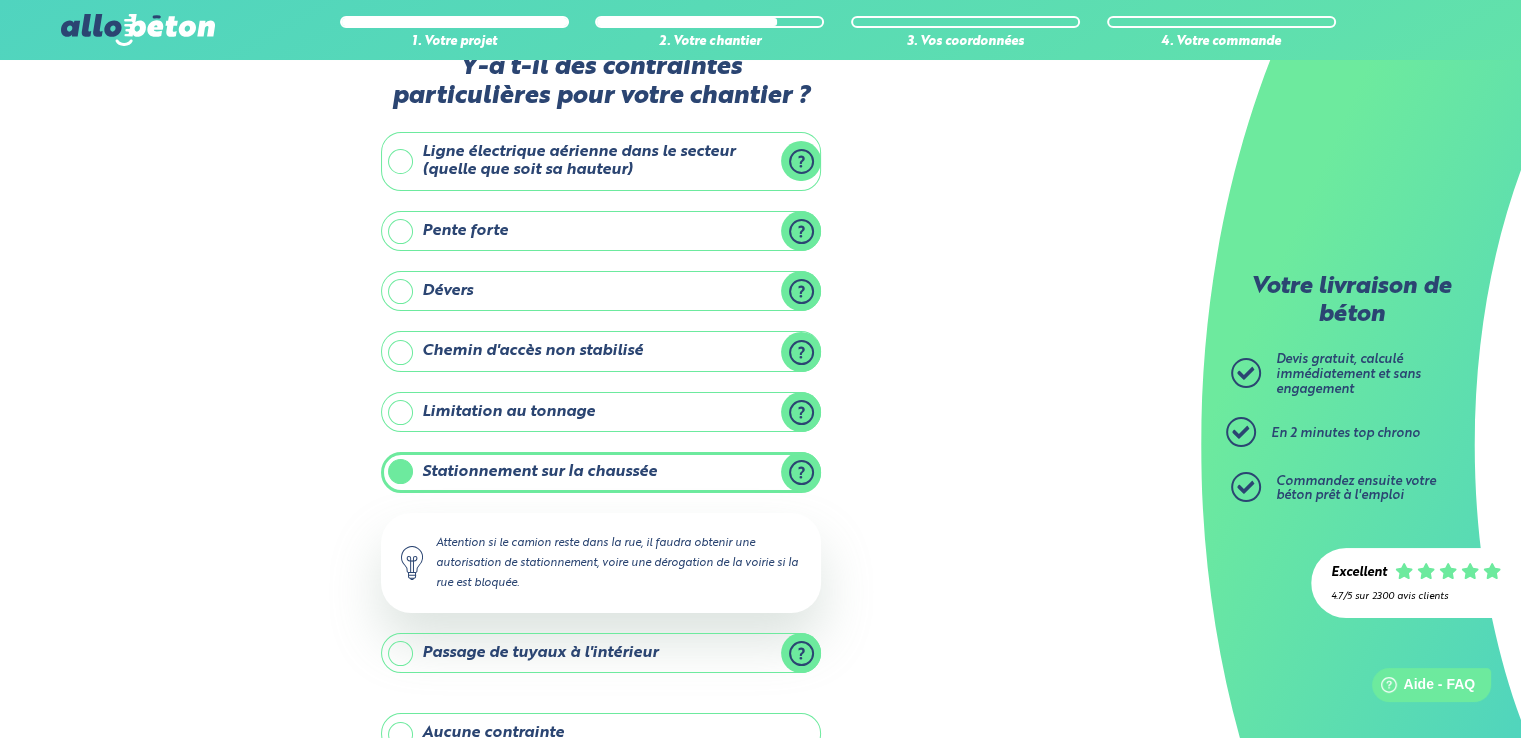 scroll, scrollTop: 100, scrollLeft: 0, axis: vertical 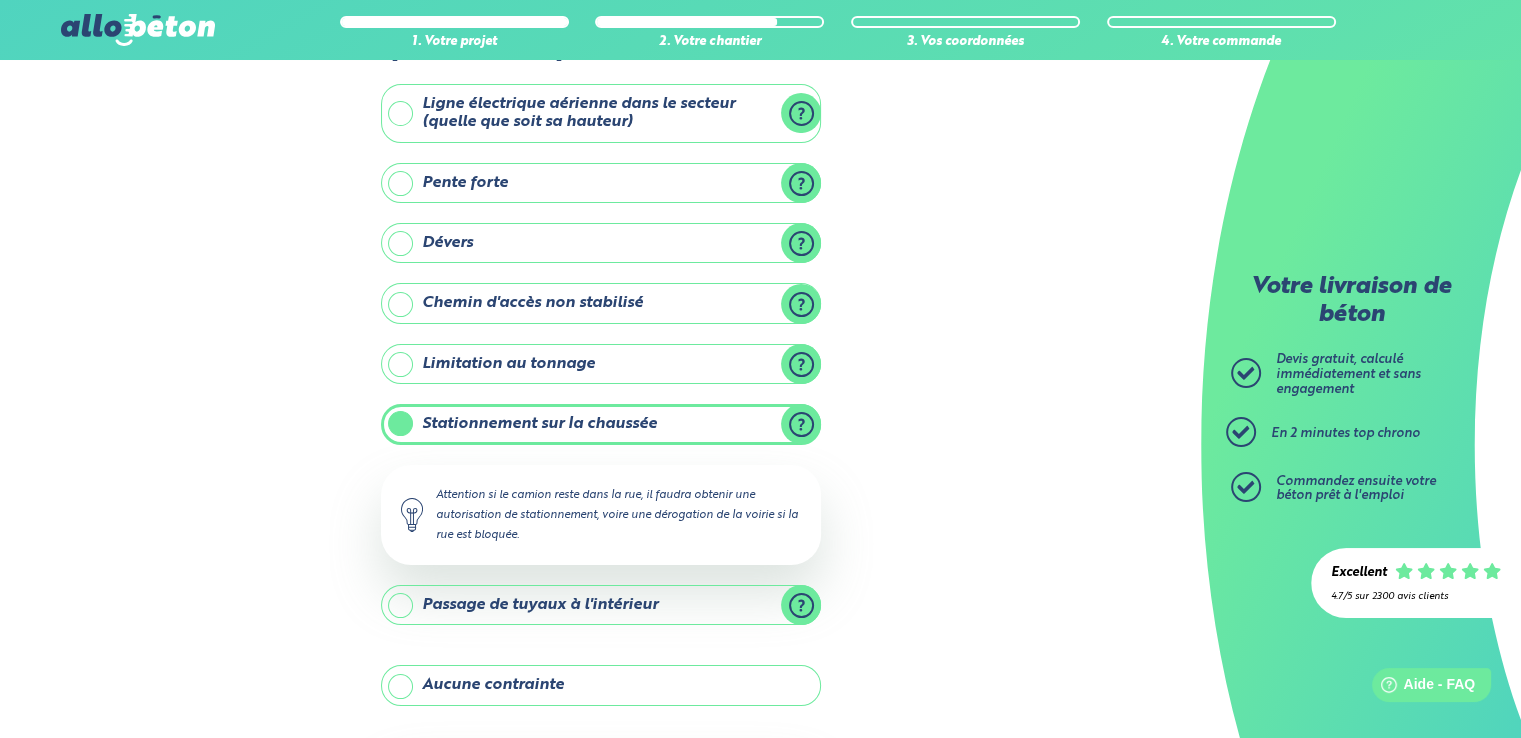 drag, startPoint x: 391, startPoint y: 114, endPoint x: 424, endPoint y: 151, distance: 49.57822 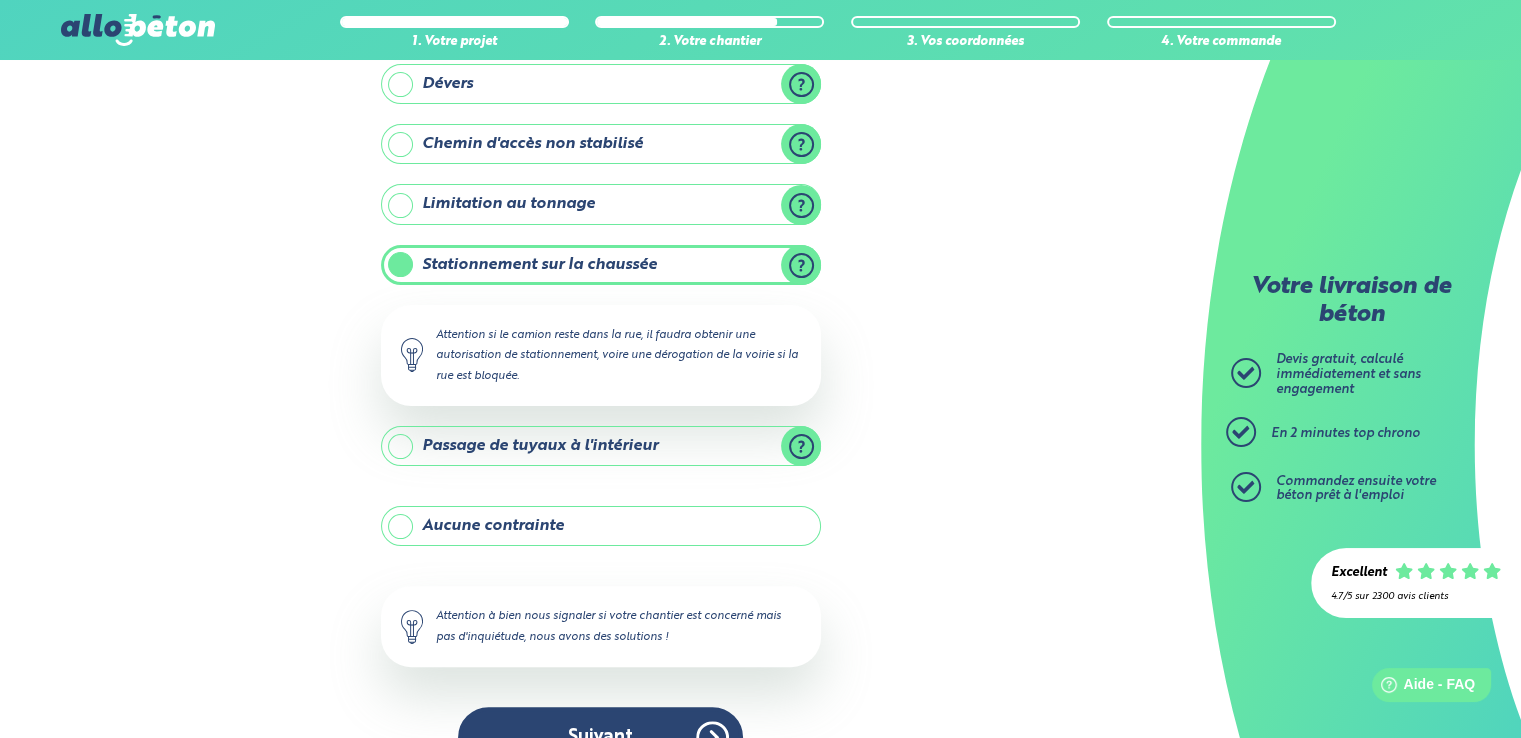scroll, scrollTop: 445, scrollLeft: 0, axis: vertical 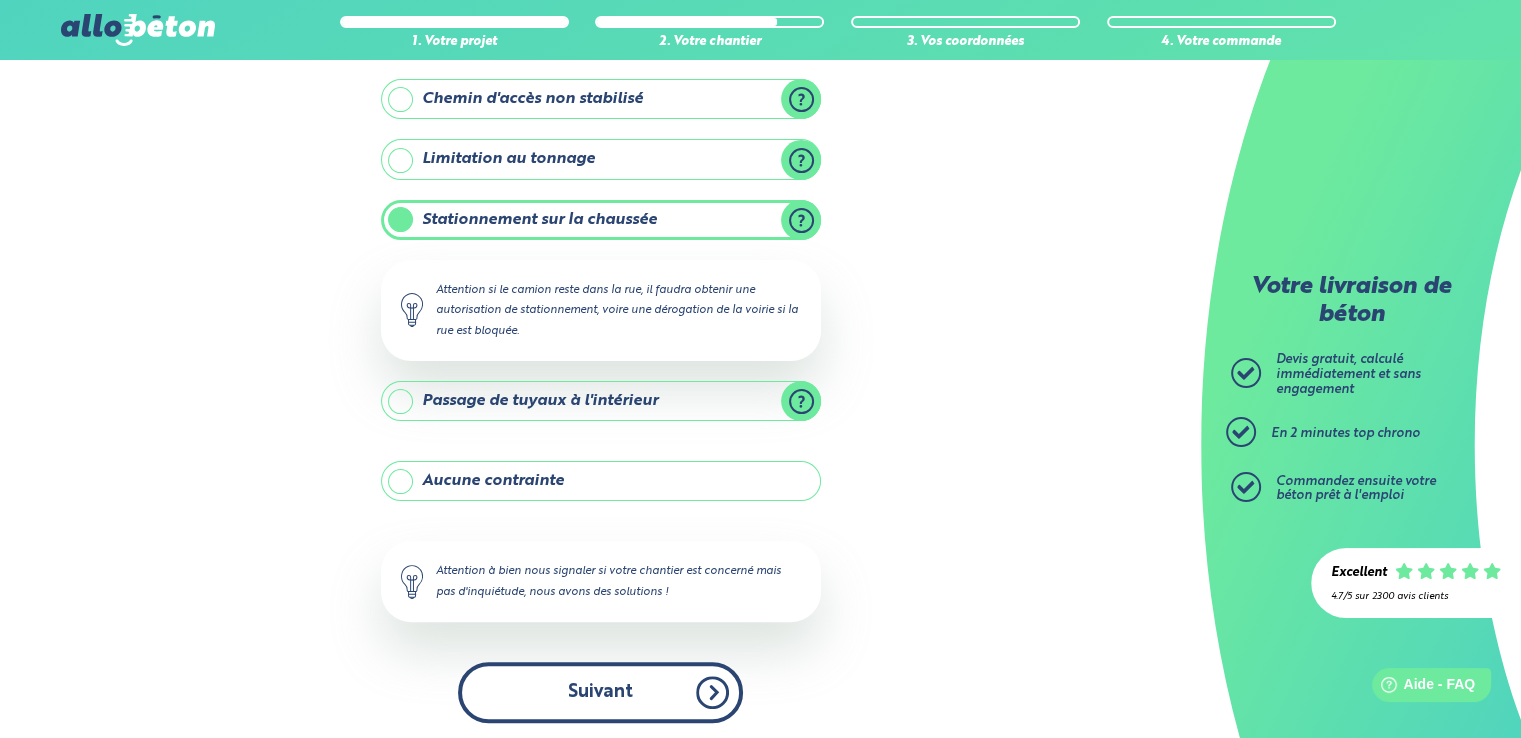 click on "Suivant" at bounding box center [600, 692] 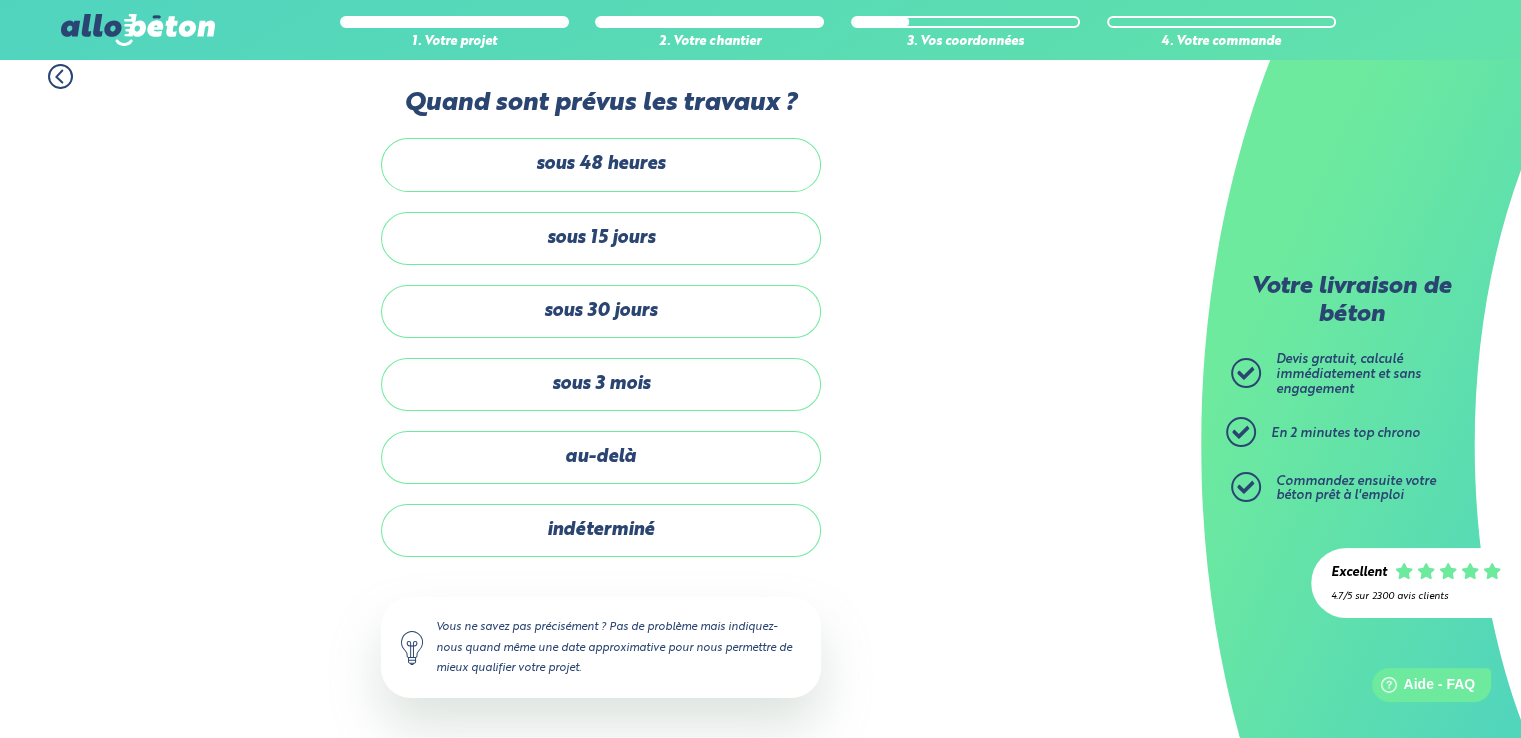scroll, scrollTop: 13, scrollLeft: 0, axis: vertical 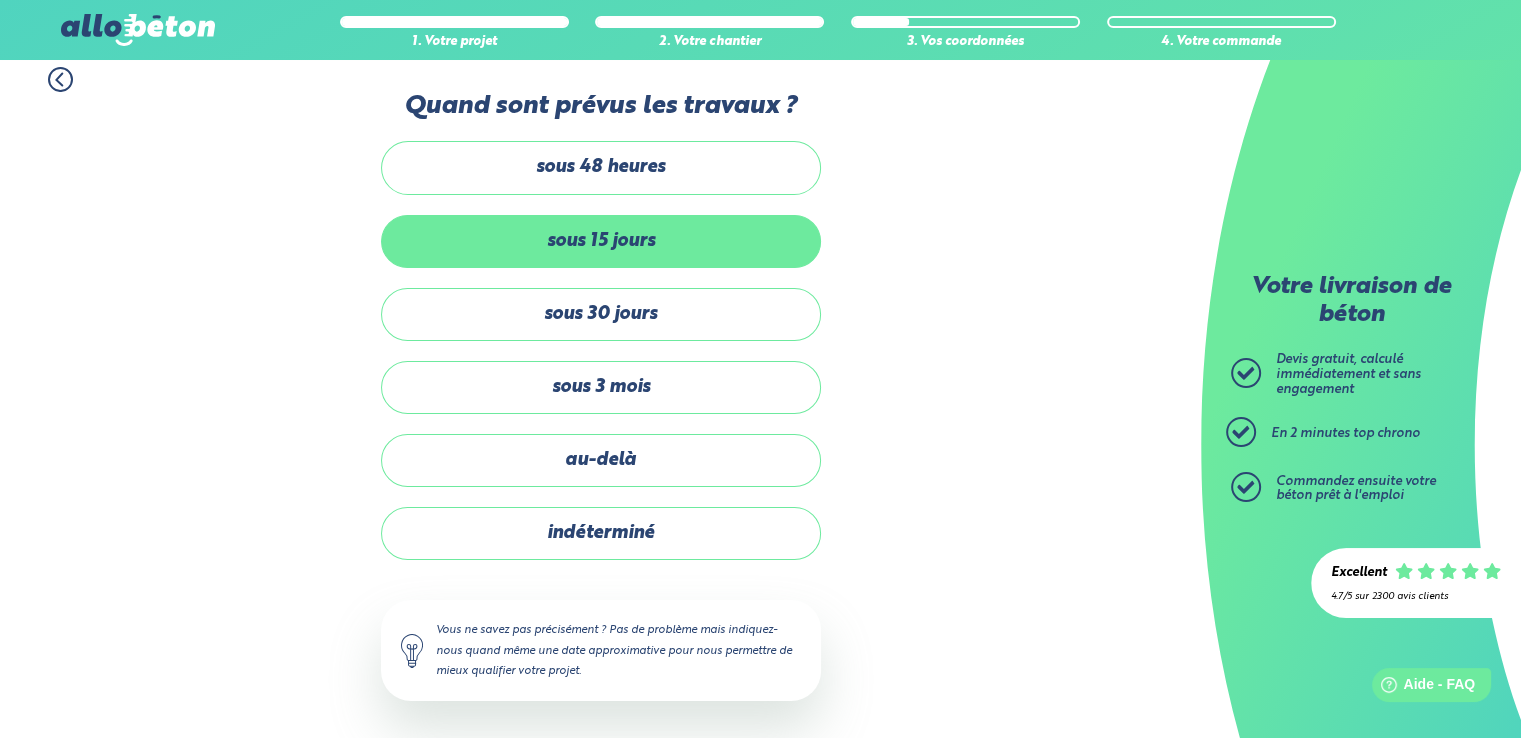 click on "sous 15 jours" at bounding box center (601, 241) 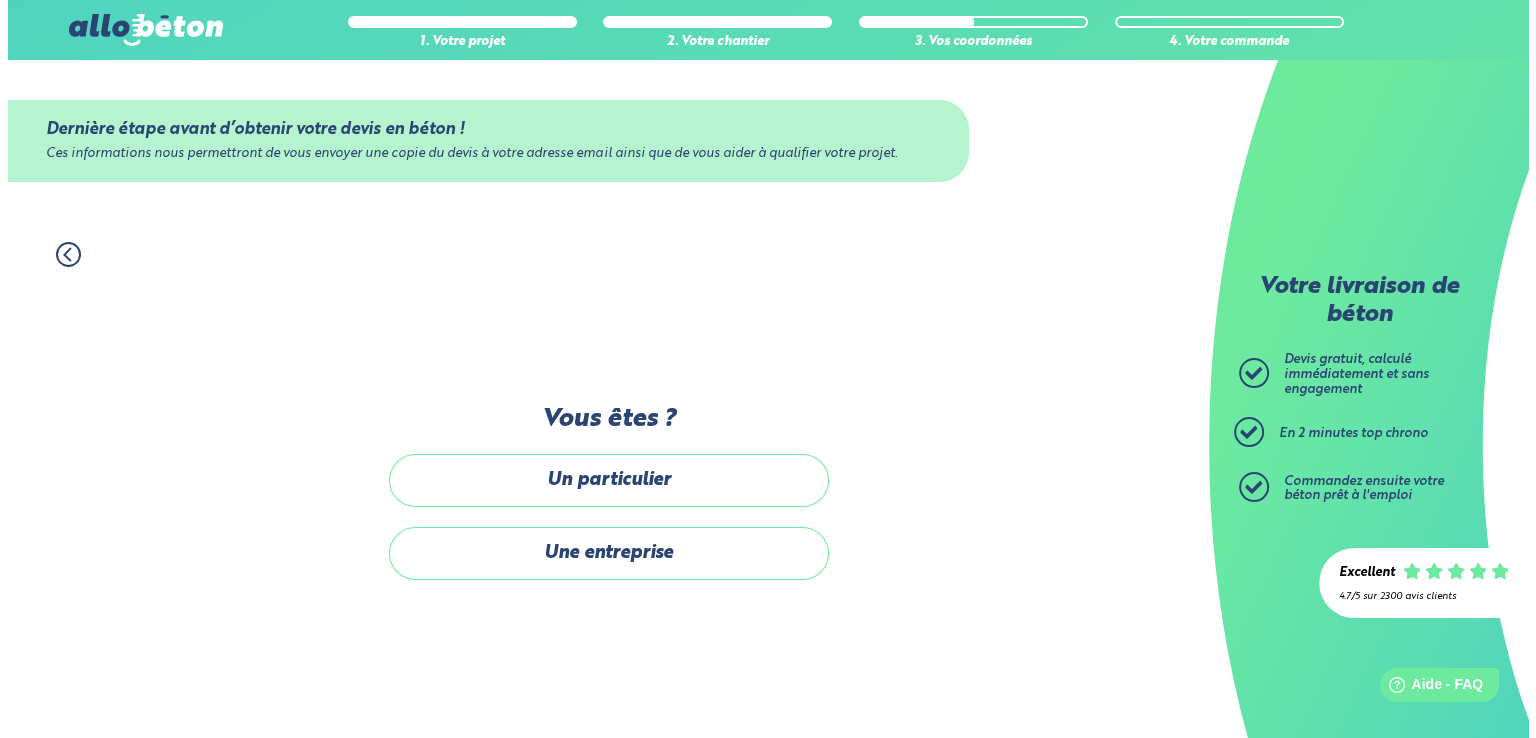 scroll, scrollTop: 0, scrollLeft: 0, axis: both 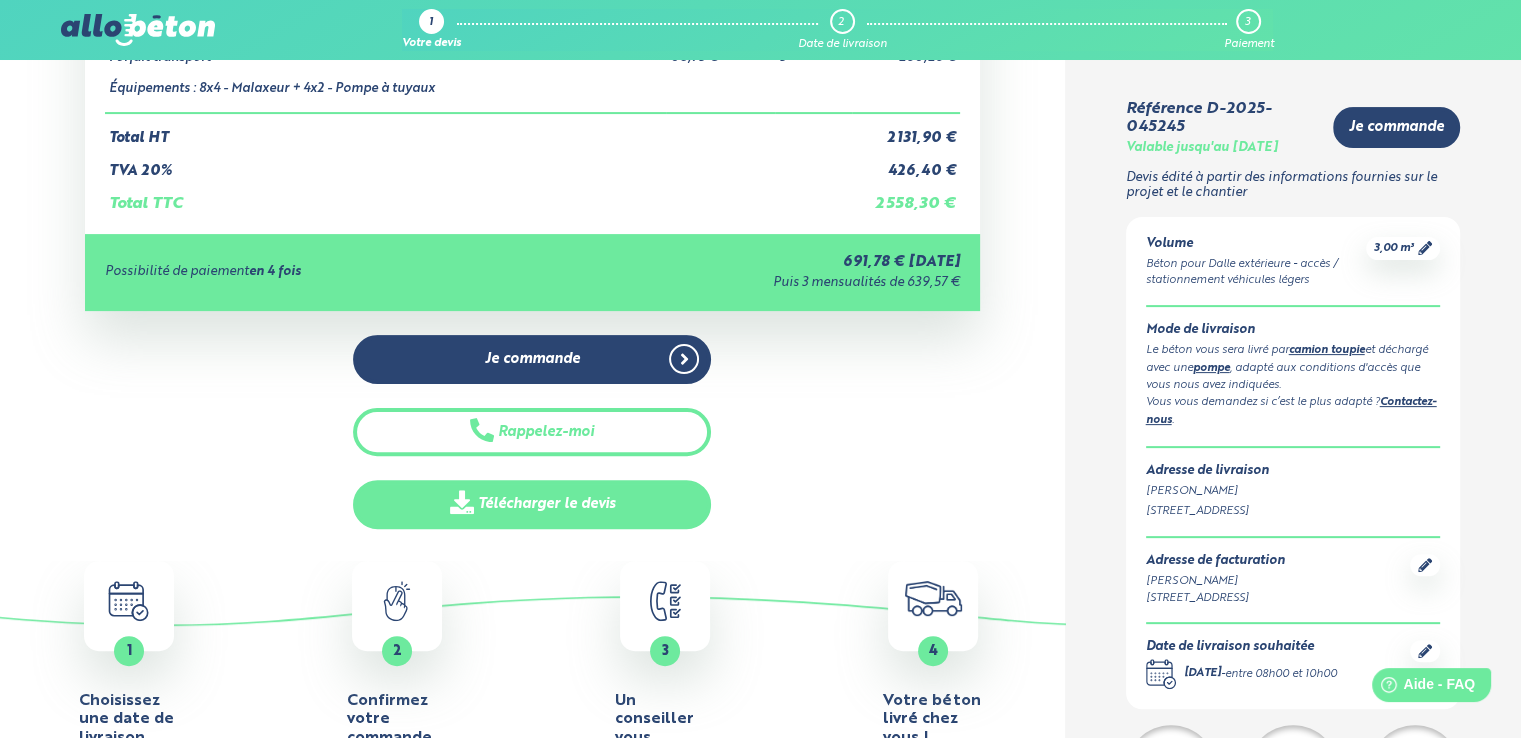 click on "Télécharger le devis" at bounding box center (532, 504) 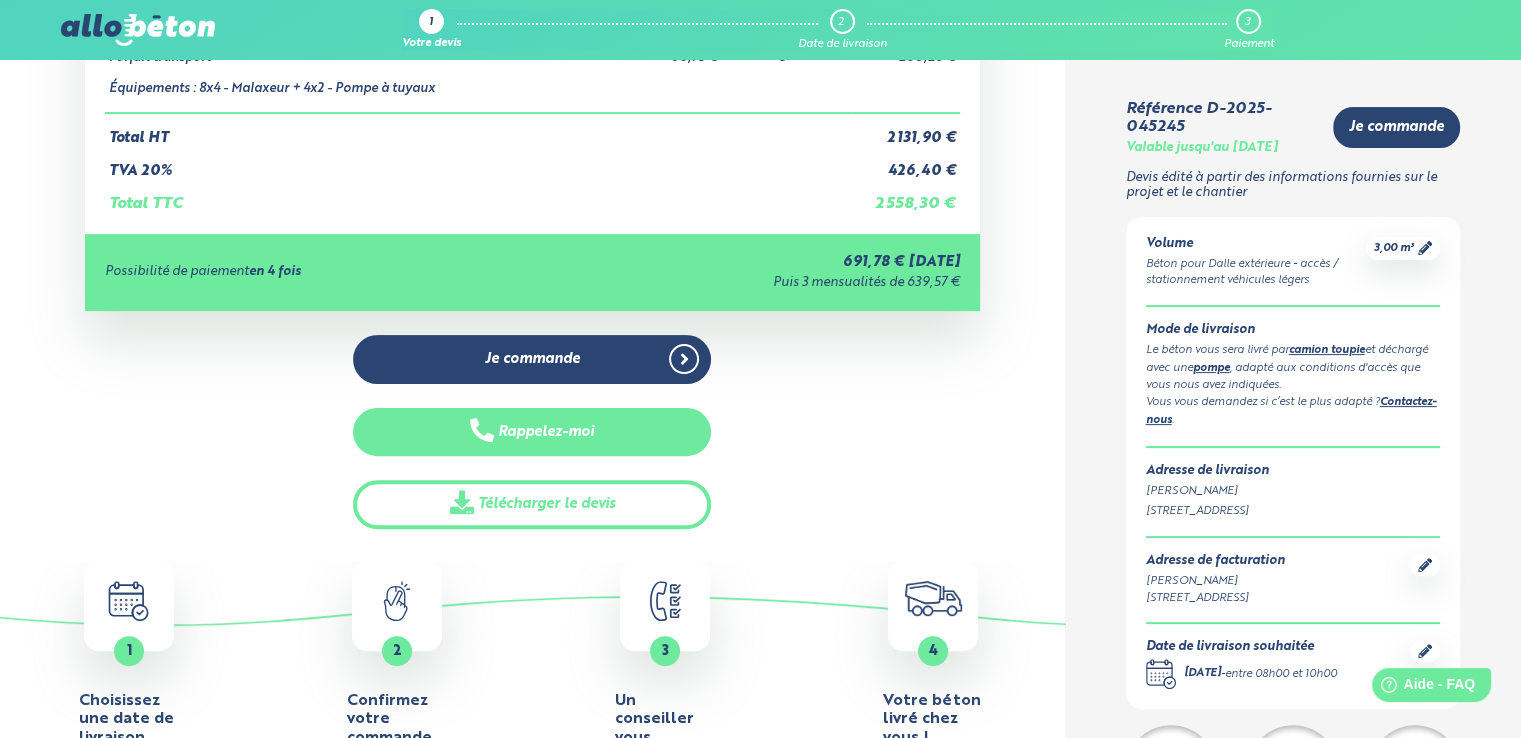 click on "Rappelez-moi" at bounding box center (532, 432) 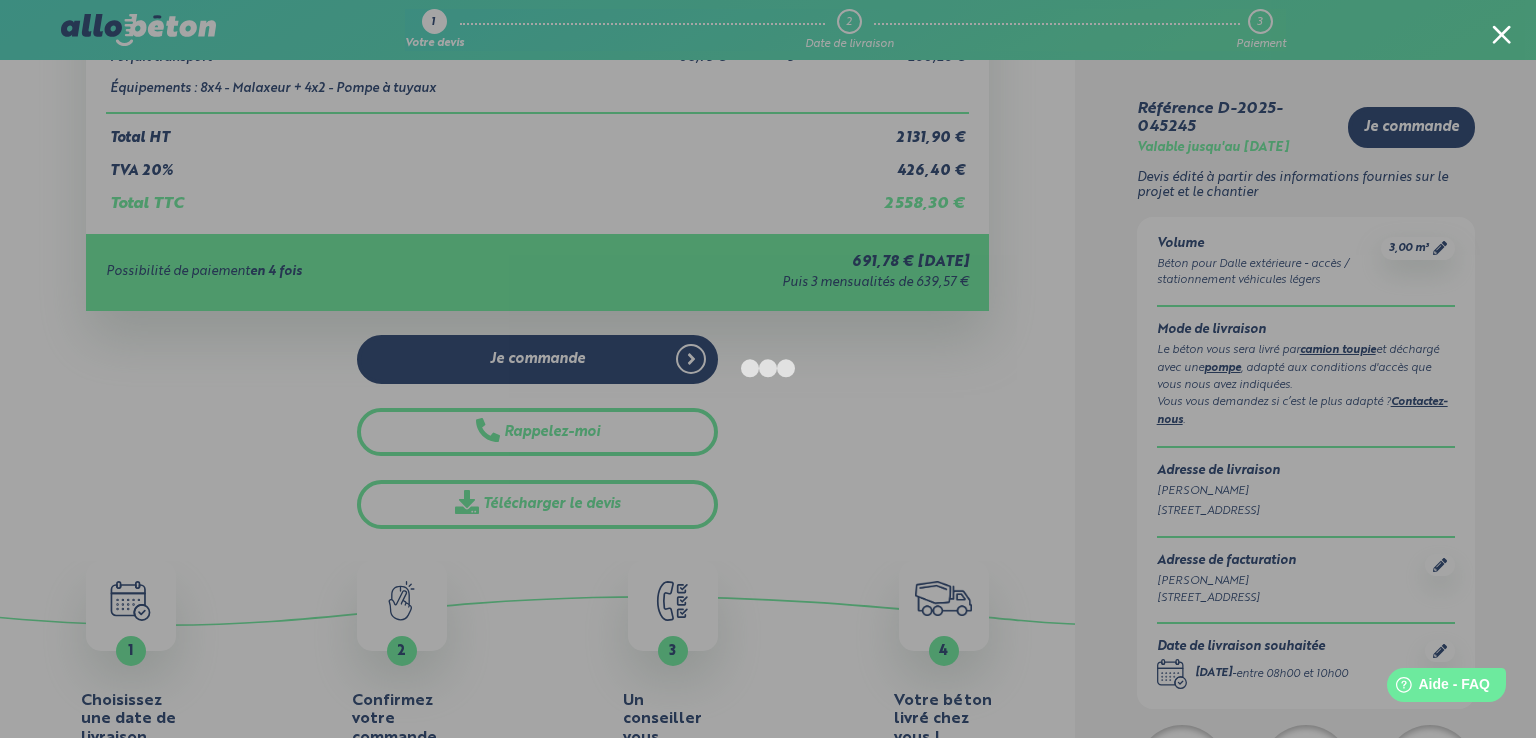 drag, startPoint x: 1504, startPoint y: 36, endPoint x: 1516, endPoint y: 67, distance: 33.24154 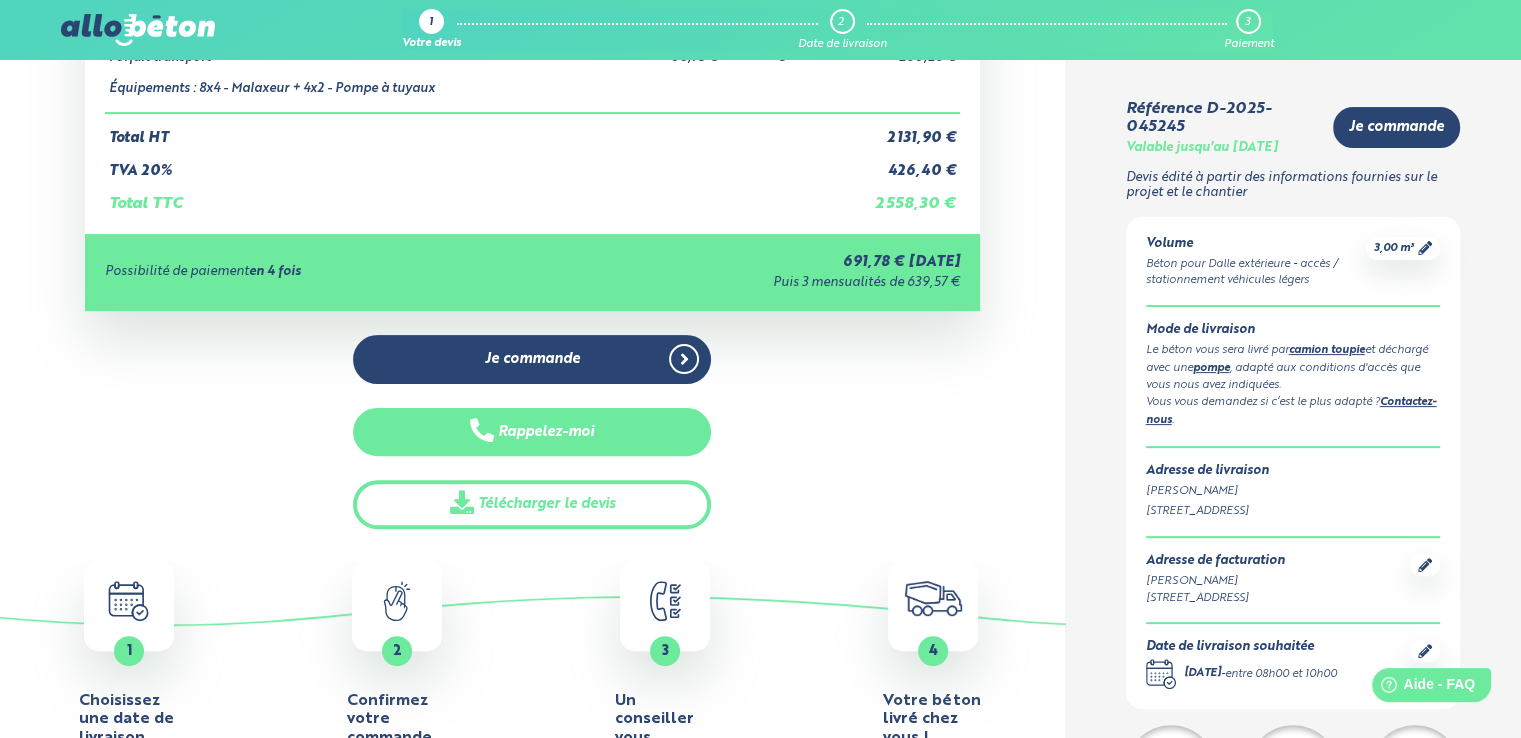 click on "Rappelez-moi" at bounding box center [532, 432] 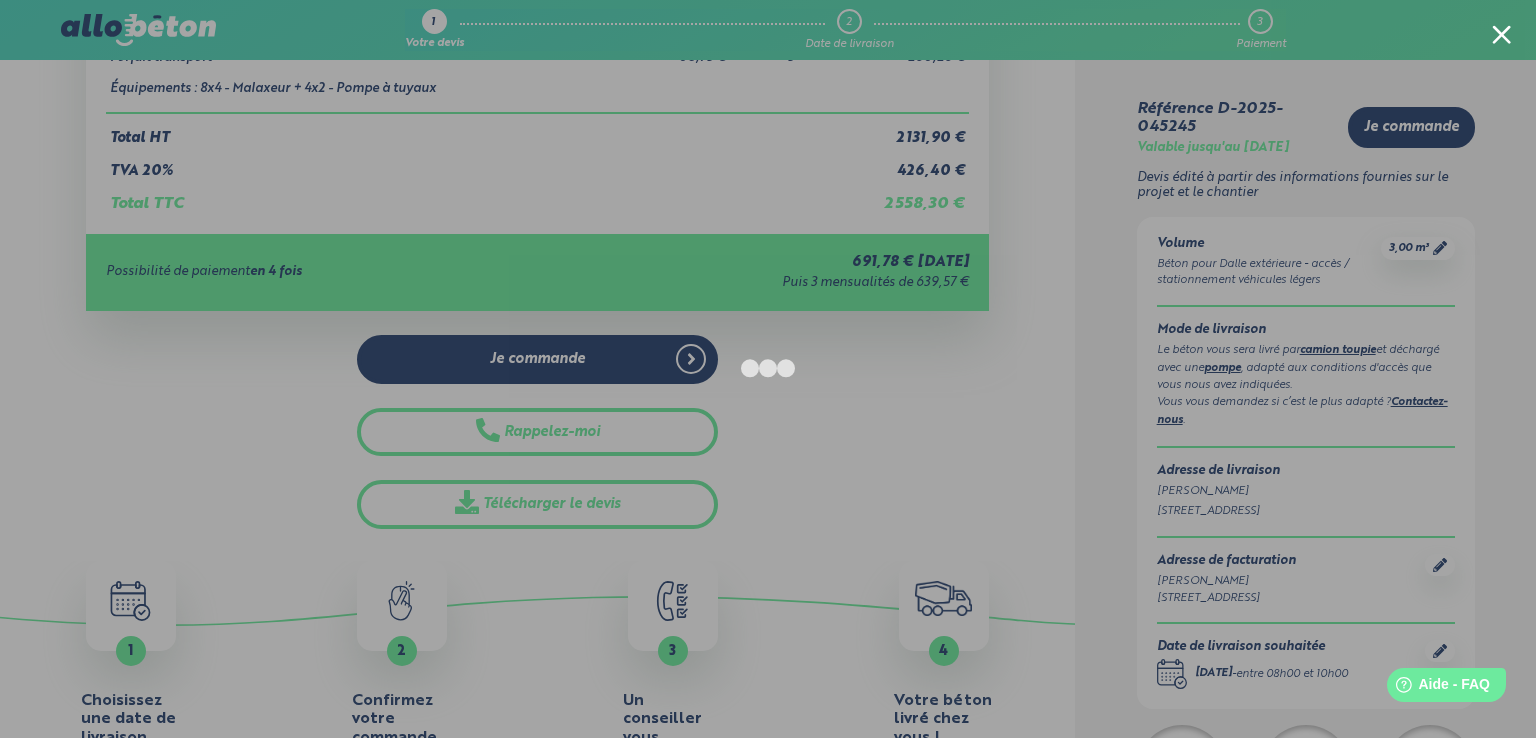 click at bounding box center (1501, 34) 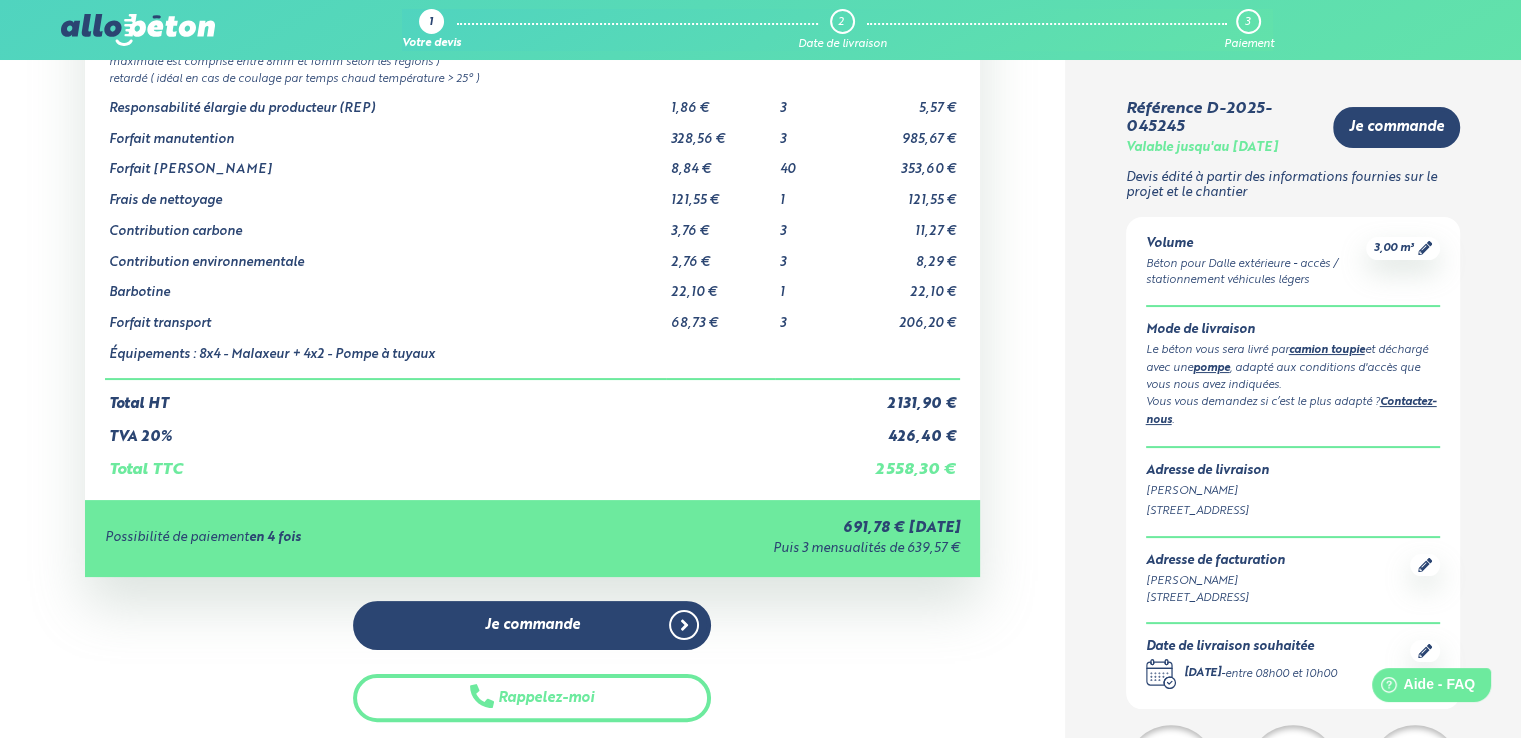 scroll, scrollTop: 200, scrollLeft: 0, axis: vertical 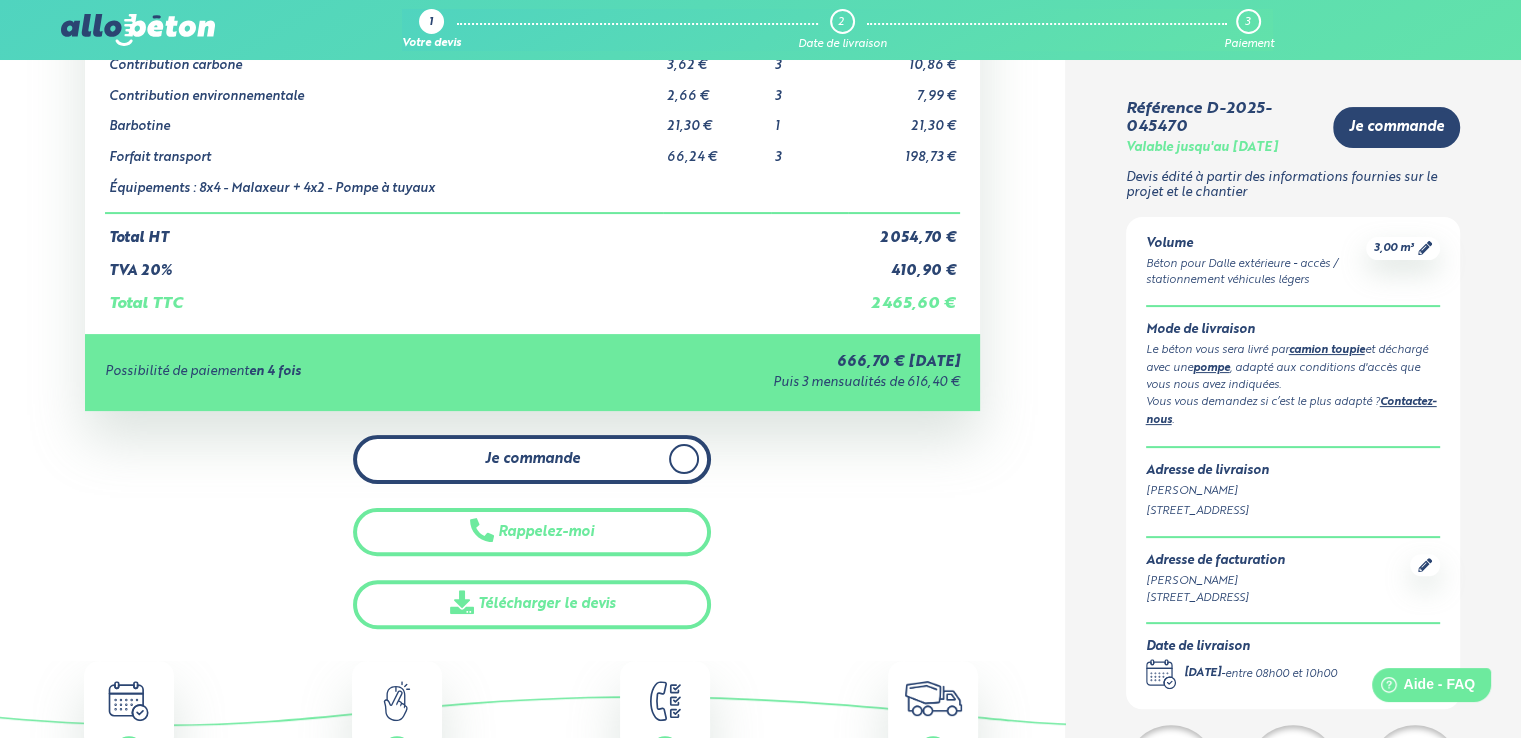click on "Je commande" at bounding box center [532, 459] 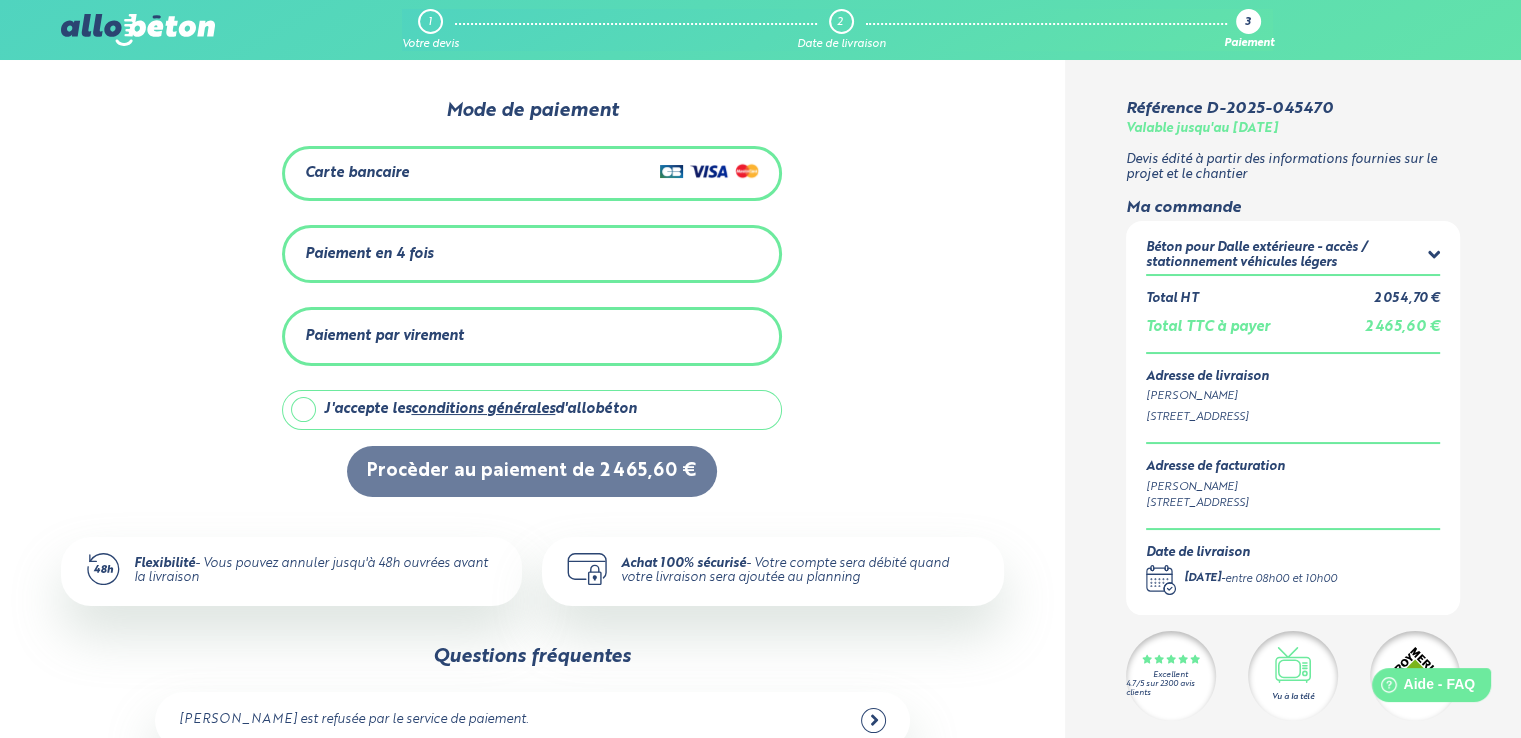 scroll, scrollTop: 0, scrollLeft: 0, axis: both 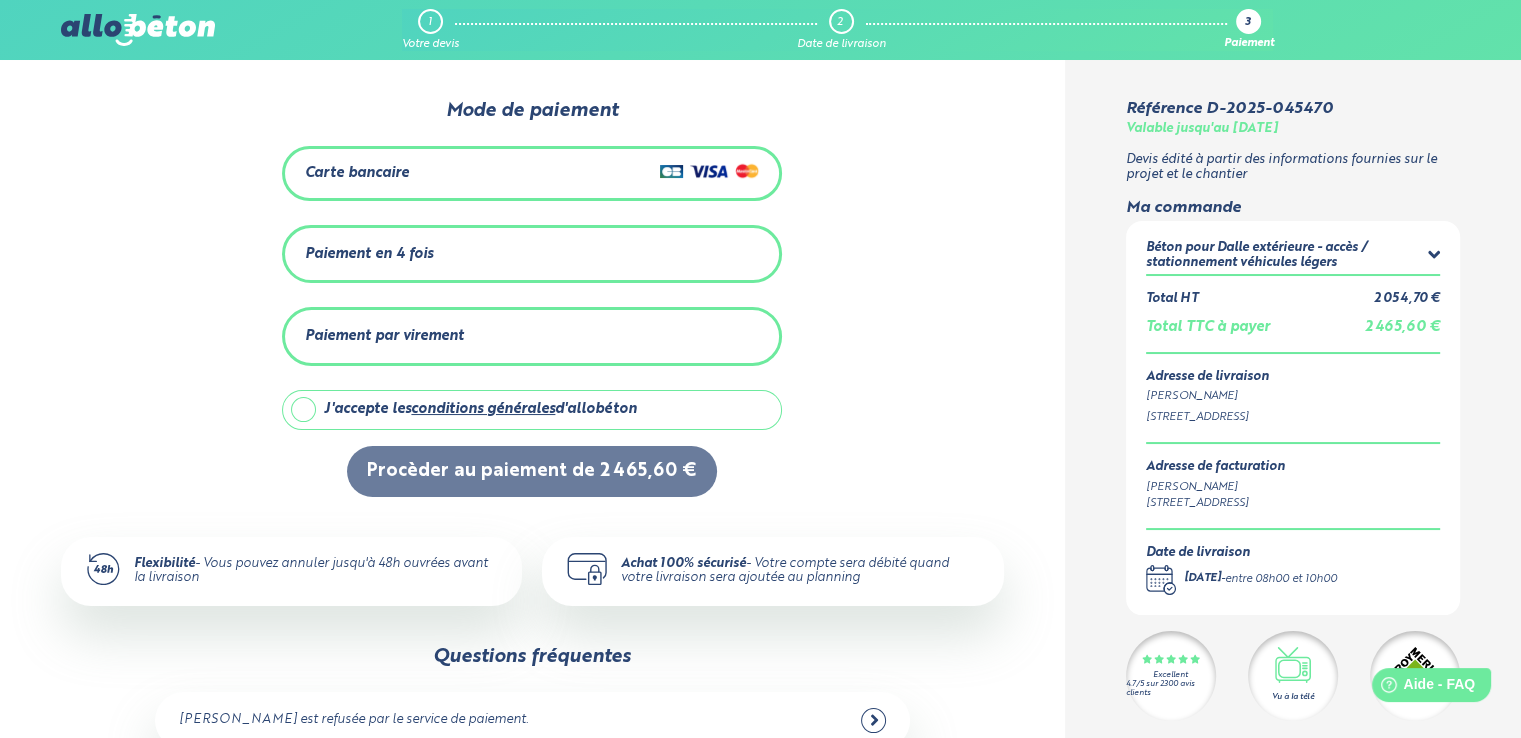 click on "Carte bancaire" at bounding box center (532, 173) 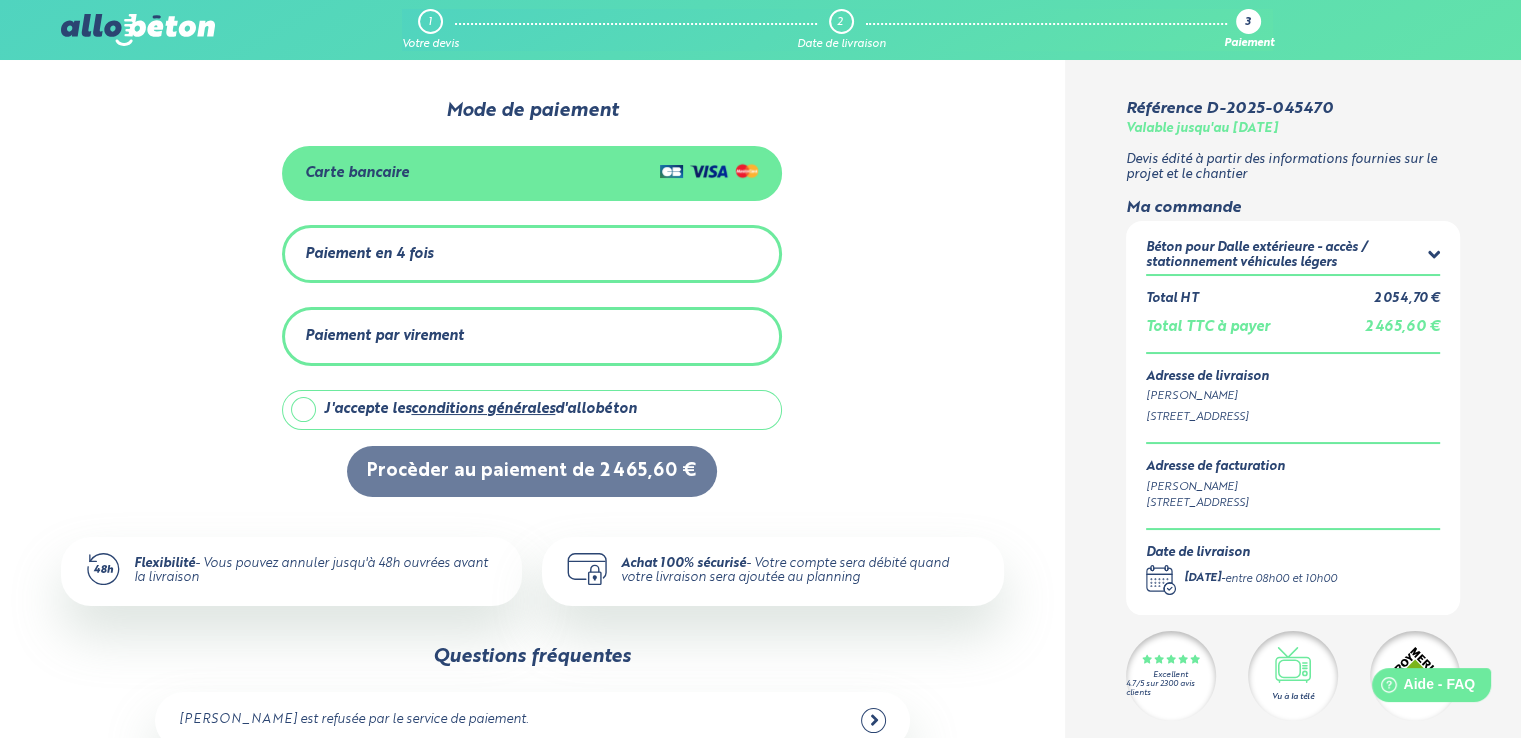 drag, startPoint x: 308, startPoint y: 396, endPoint x: 306, endPoint y: 416, distance: 20.09975 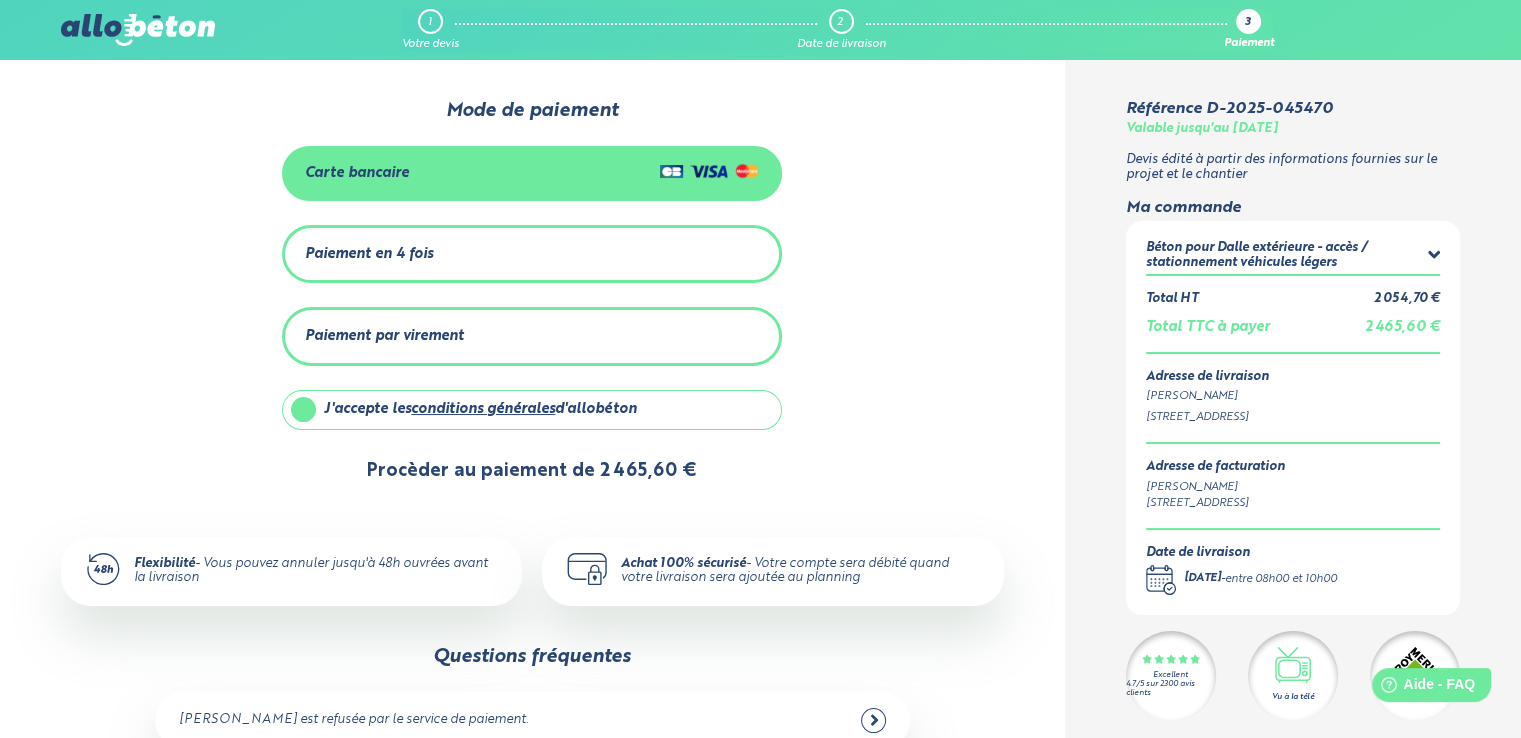 click on "Procèder au paiement de 2 465,60 €" at bounding box center (532, 471) 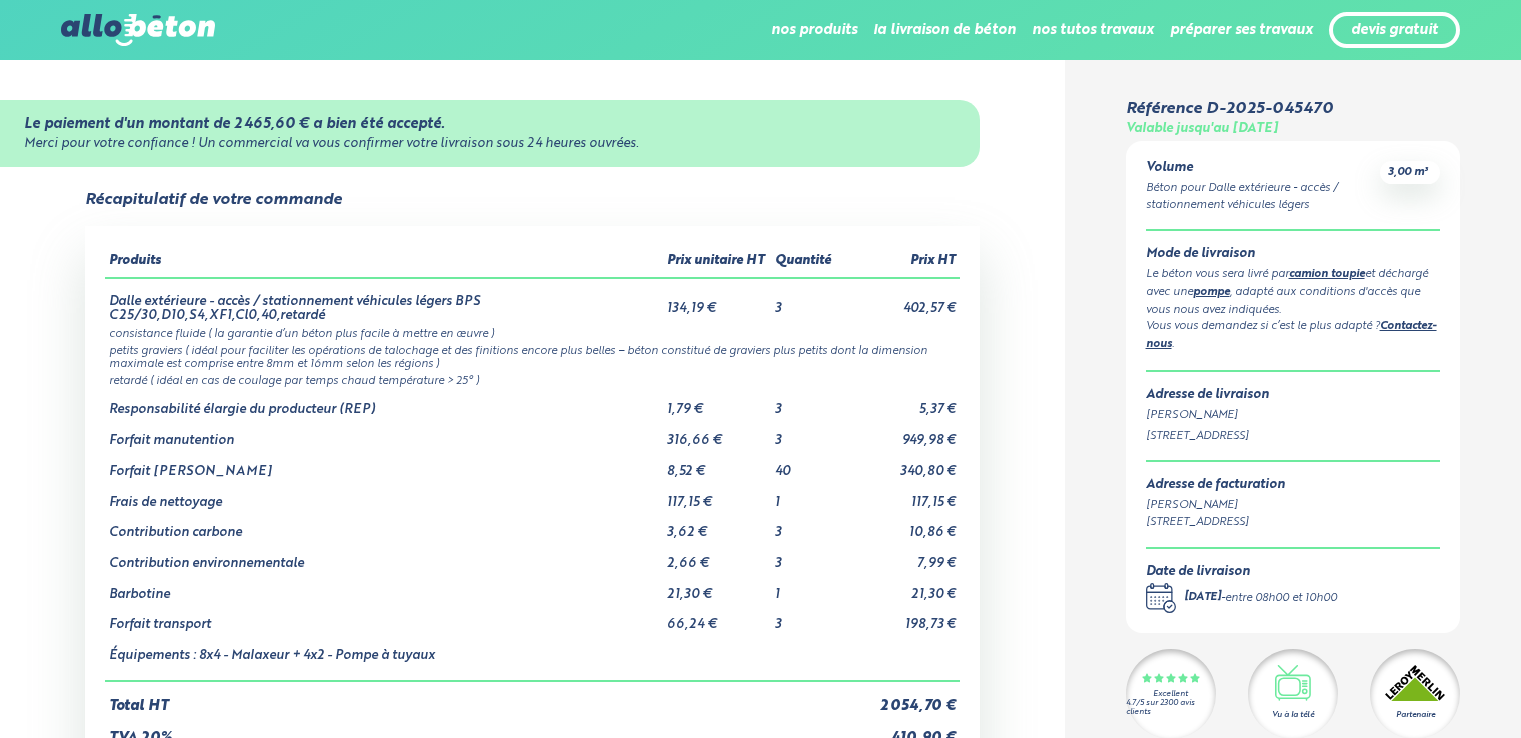 scroll, scrollTop: 0, scrollLeft: 0, axis: both 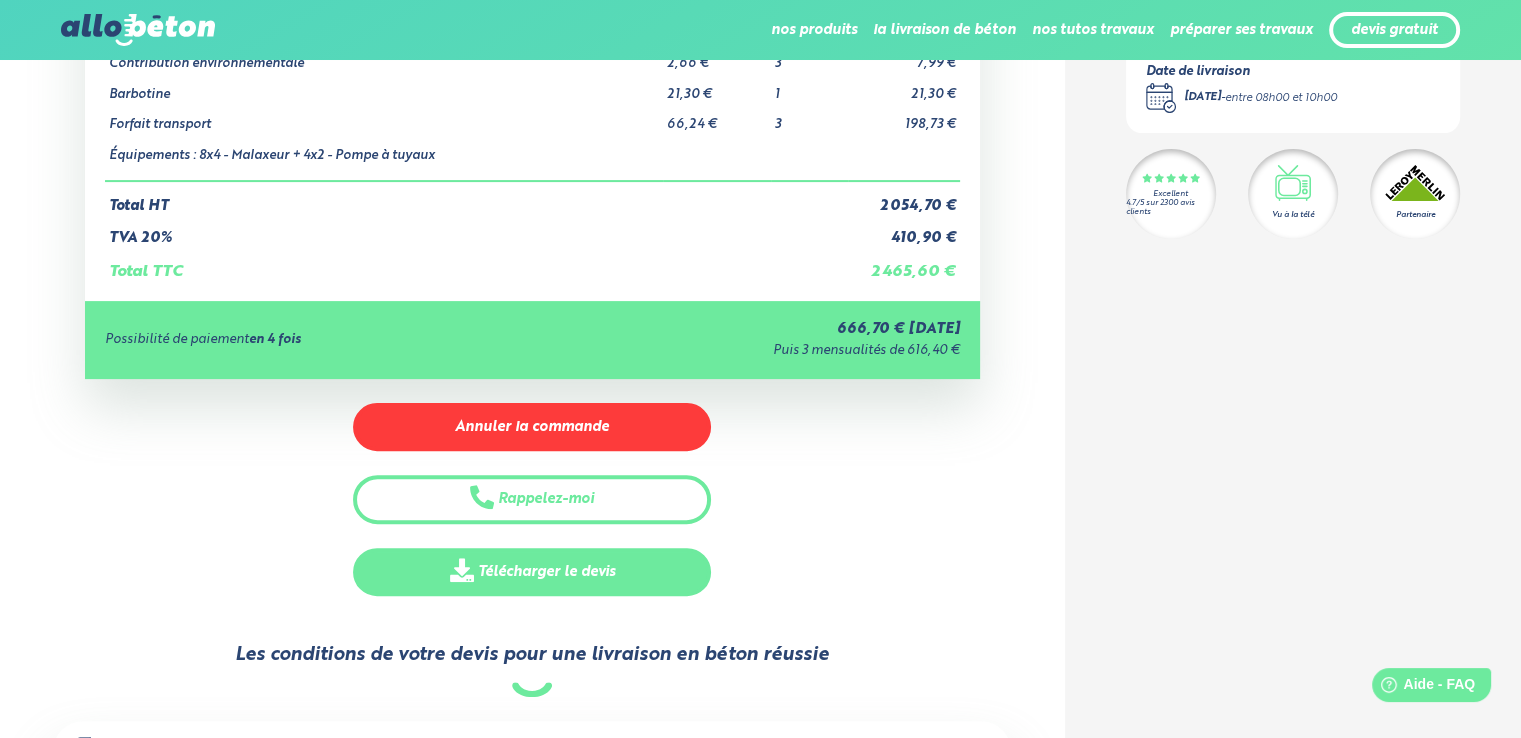 click on "Télécharger le devis" at bounding box center (532, 572) 